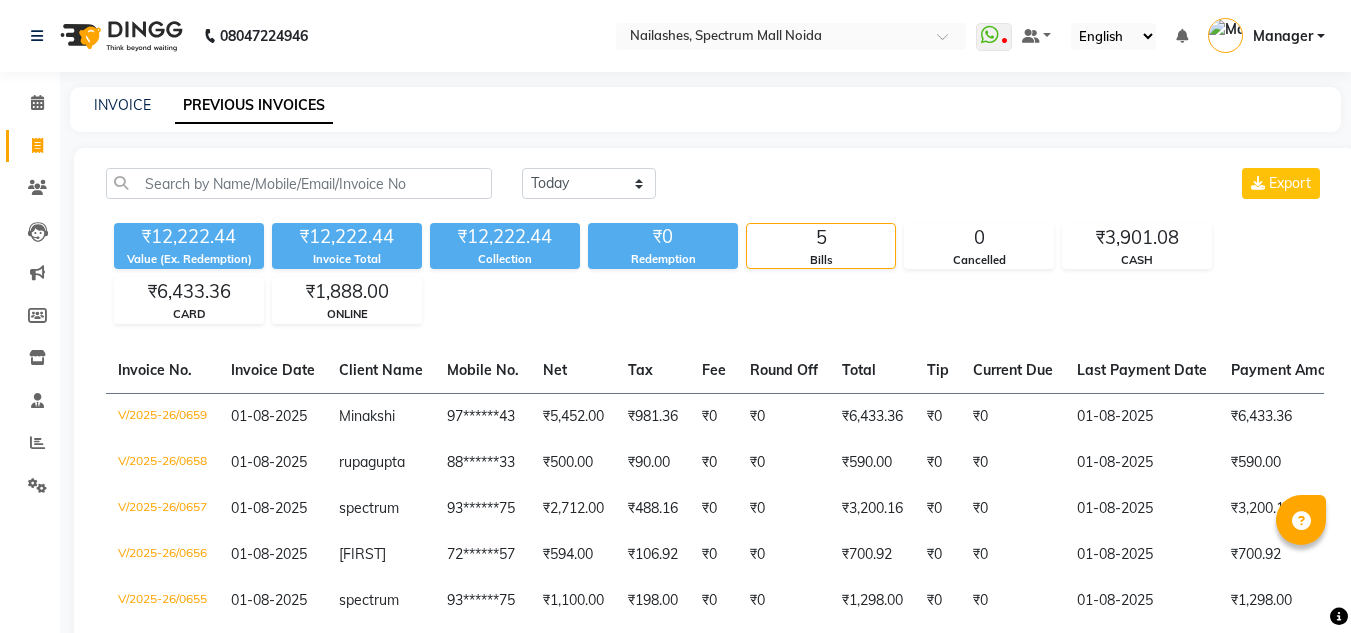 scroll, scrollTop: 0, scrollLeft: 0, axis: both 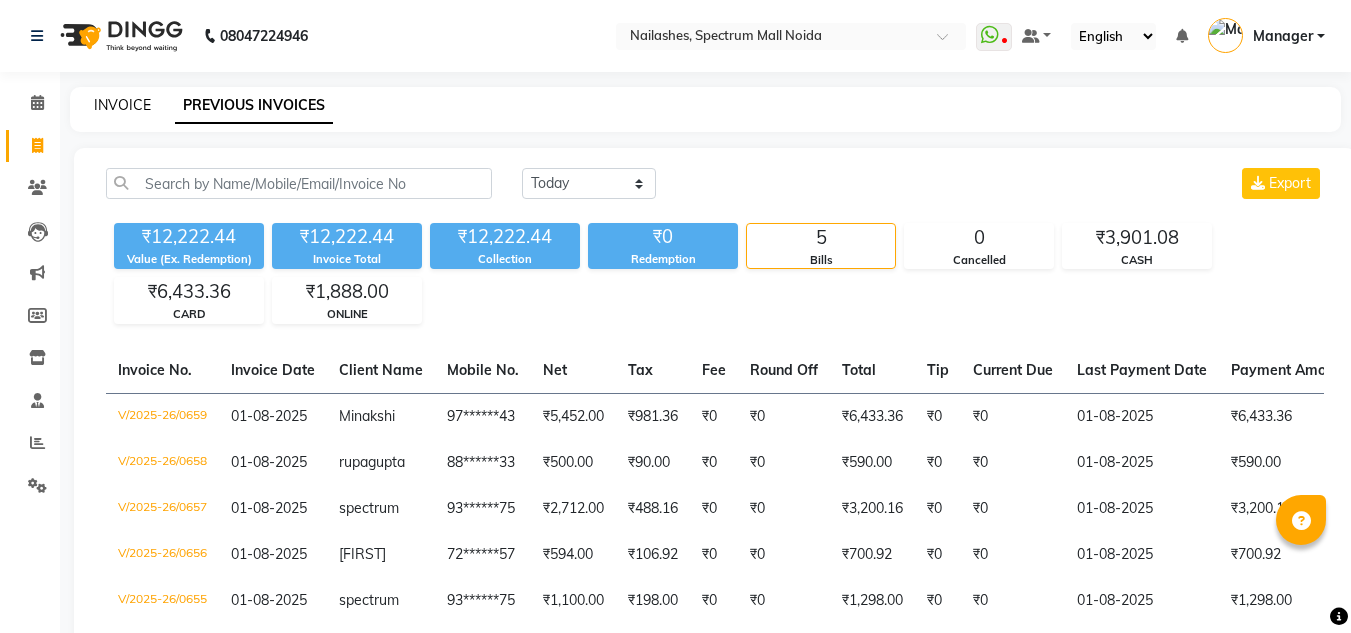 click on "INVOICE" 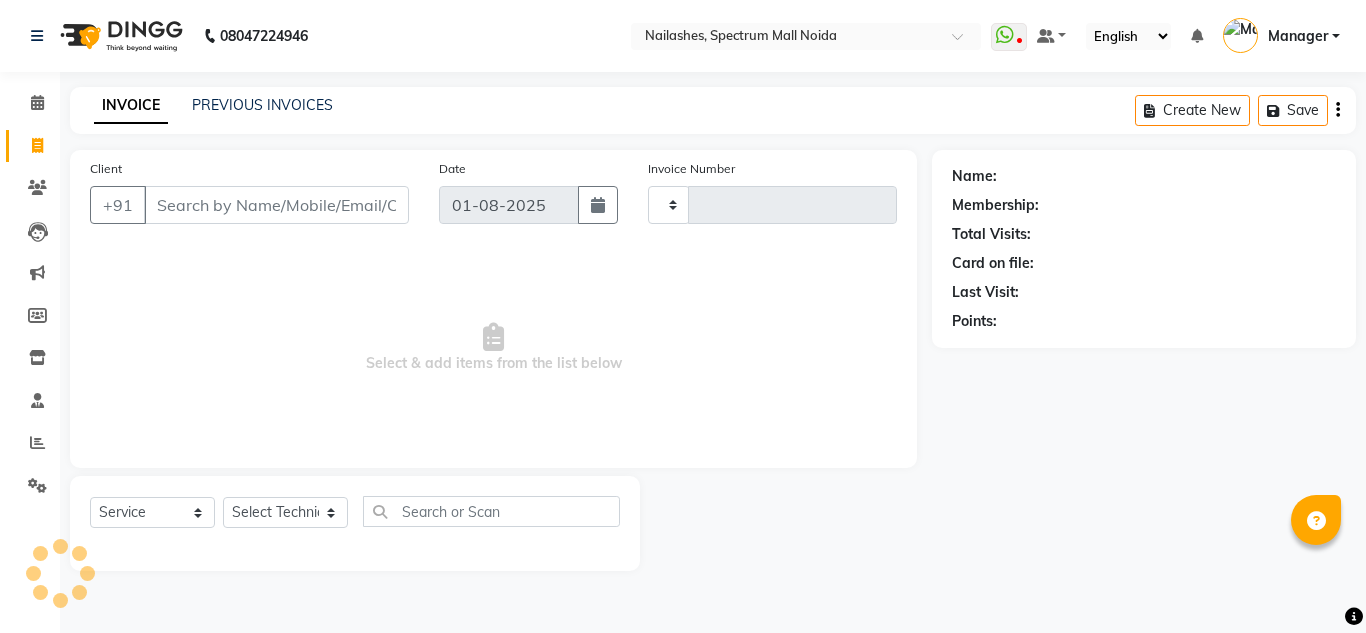 type on "0660" 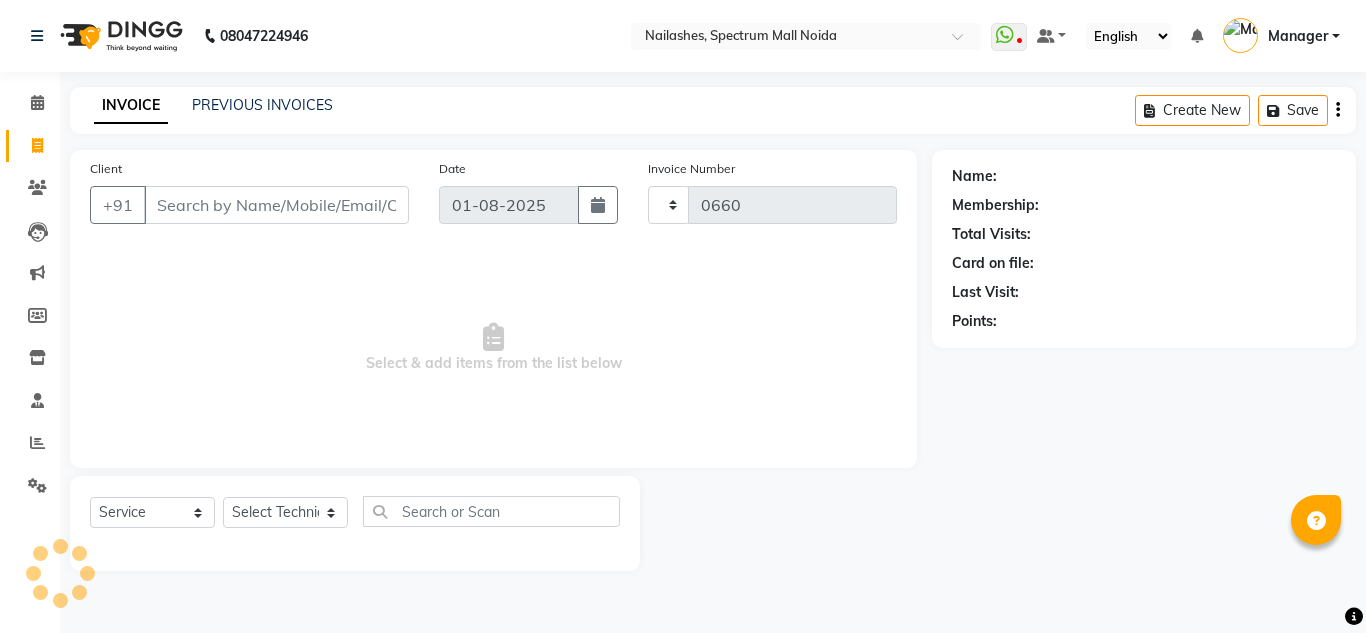 select on "6068" 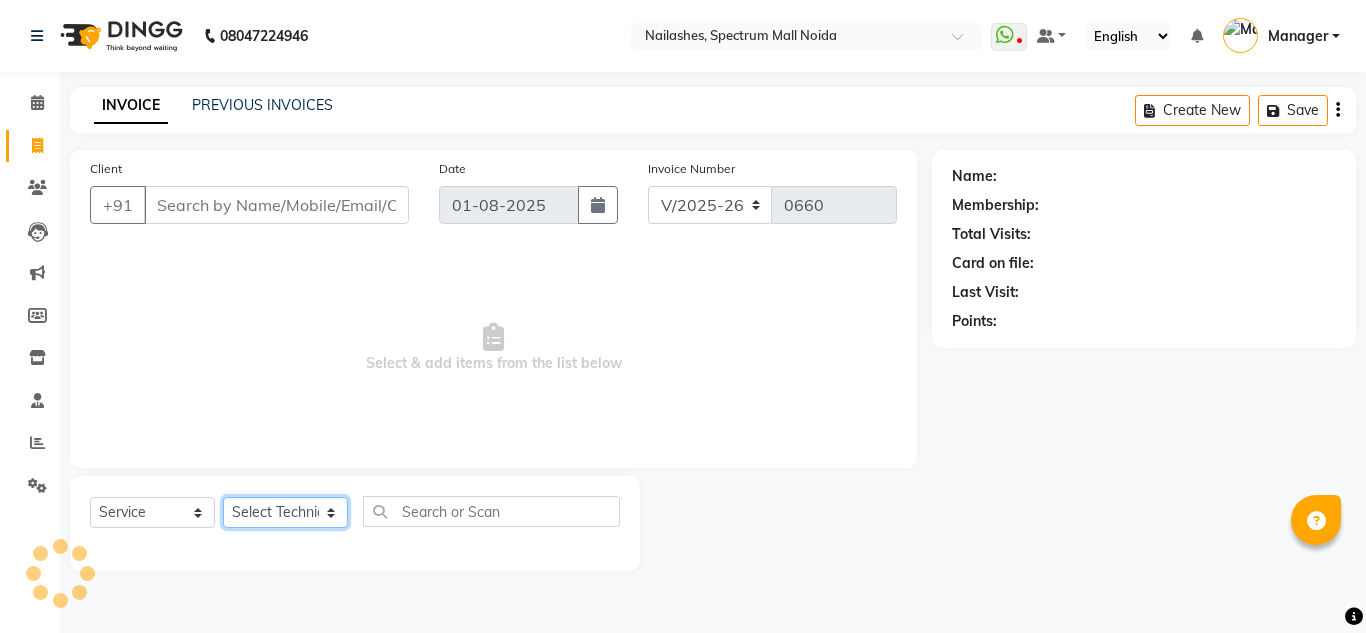 click on "Select Technician" 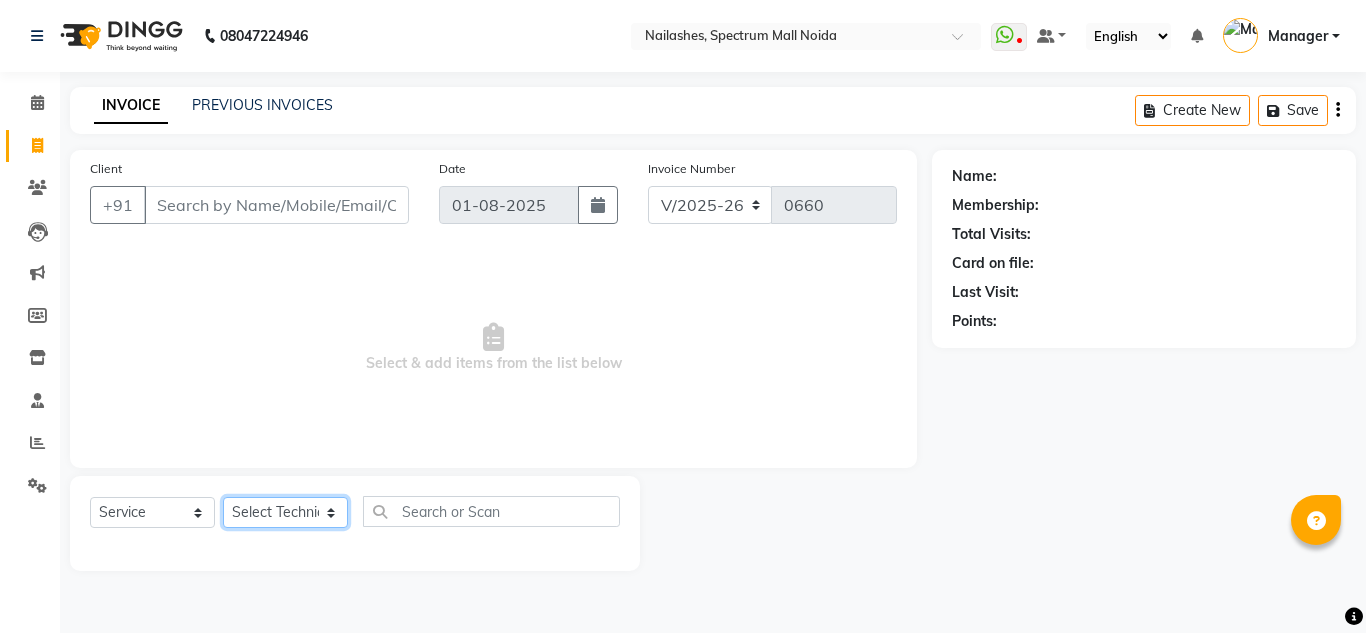 select on "44095" 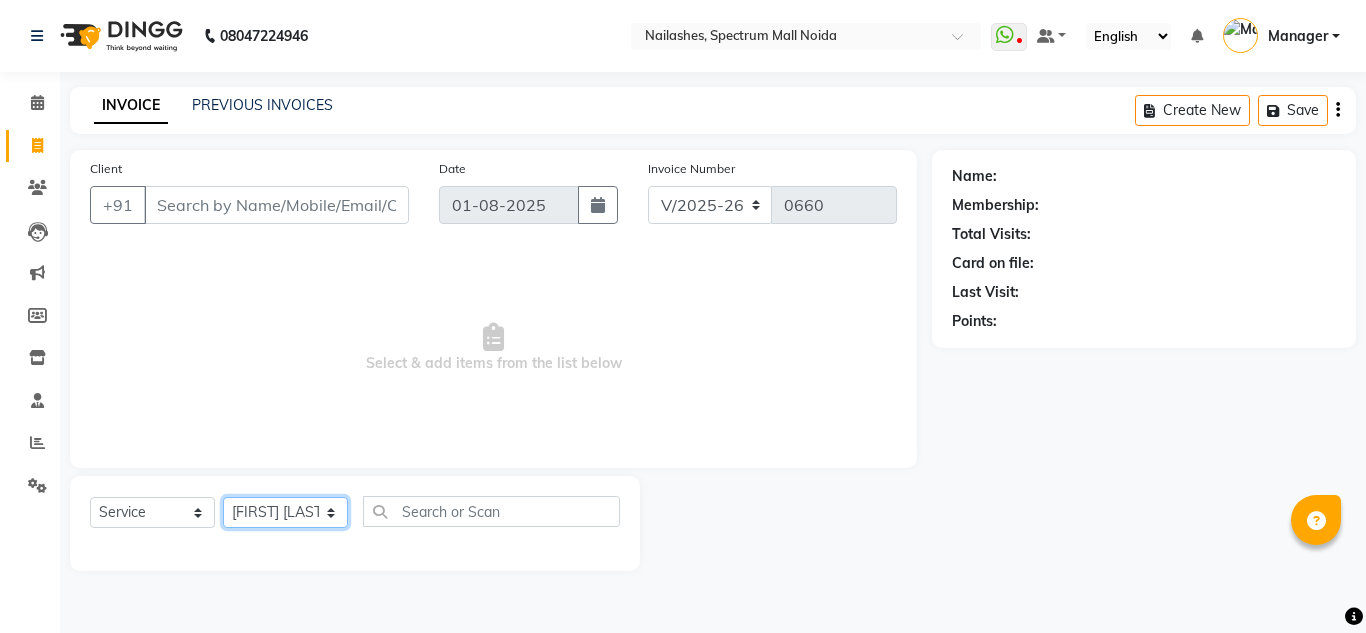 click on "Select Technician [FIRST] [FIRST] [FIRST] Manager [FIRST] [FIRST] [FIRST]" 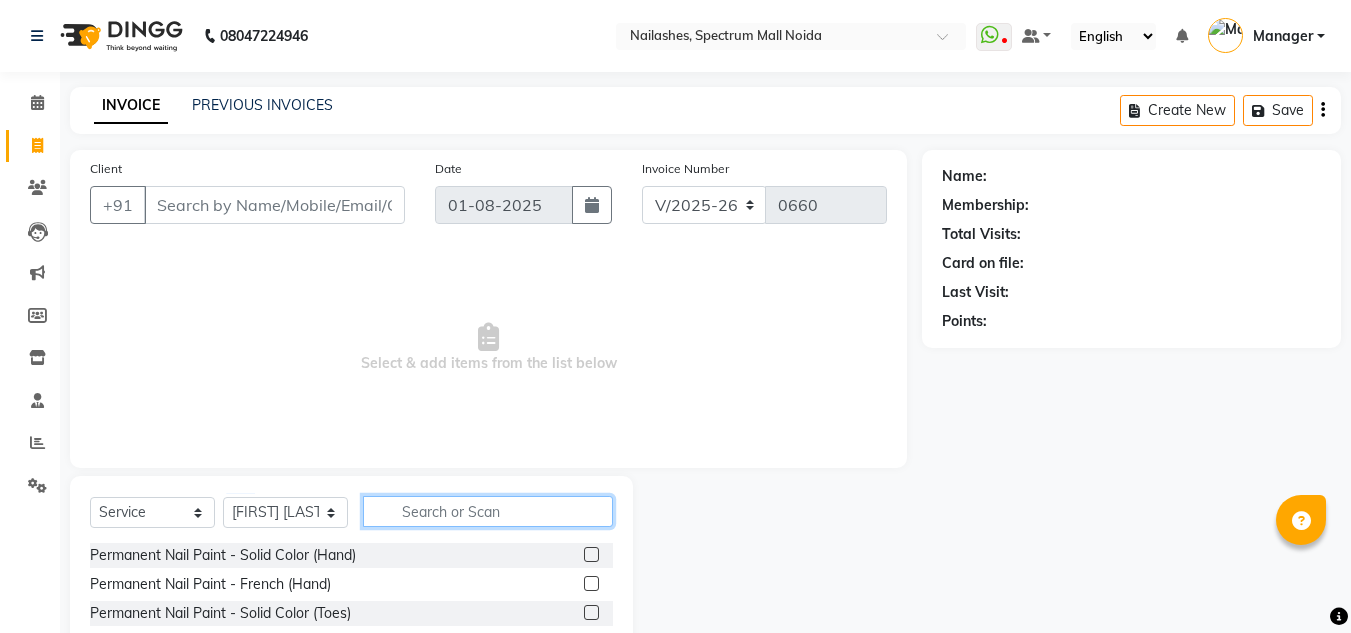 click 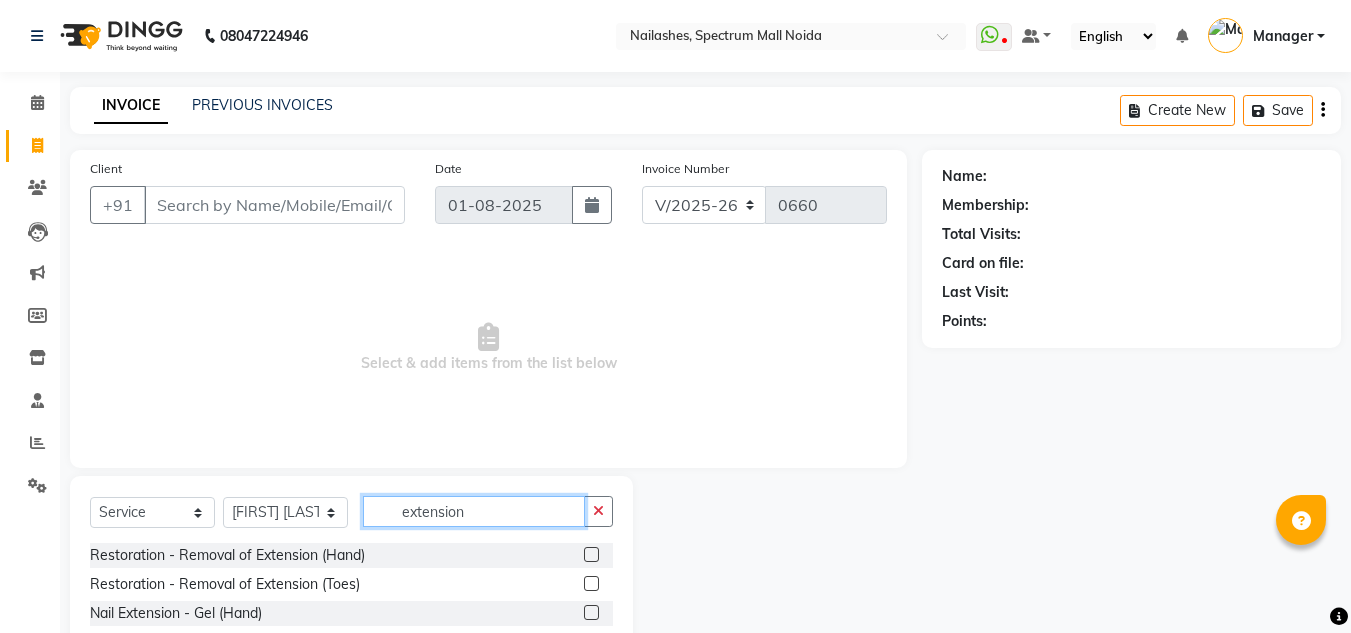 scroll, scrollTop: 168, scrollLeft: 0, axis: vertical 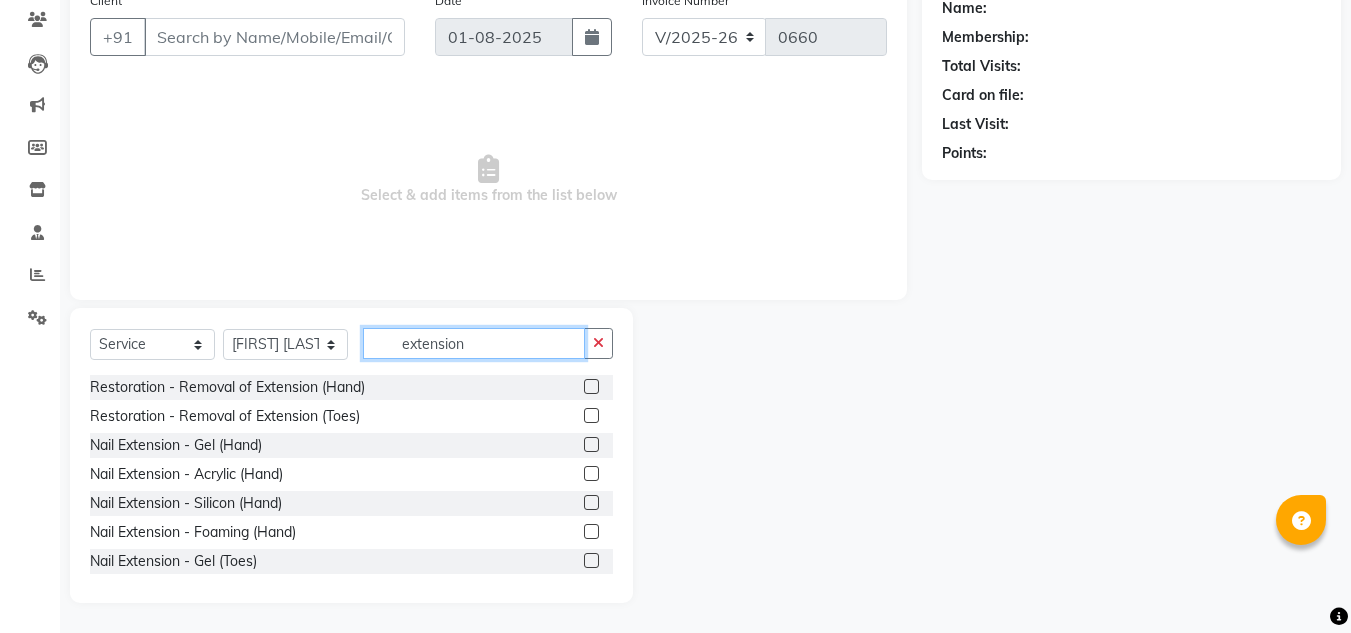 type on "extension" 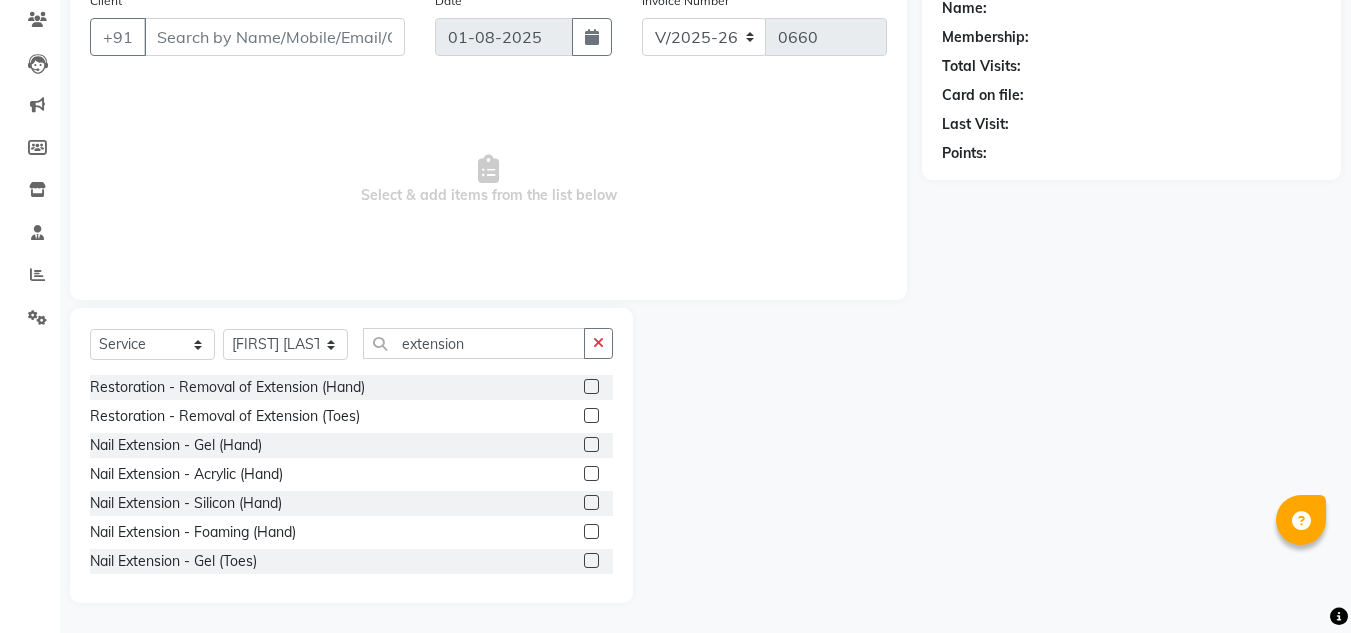 click 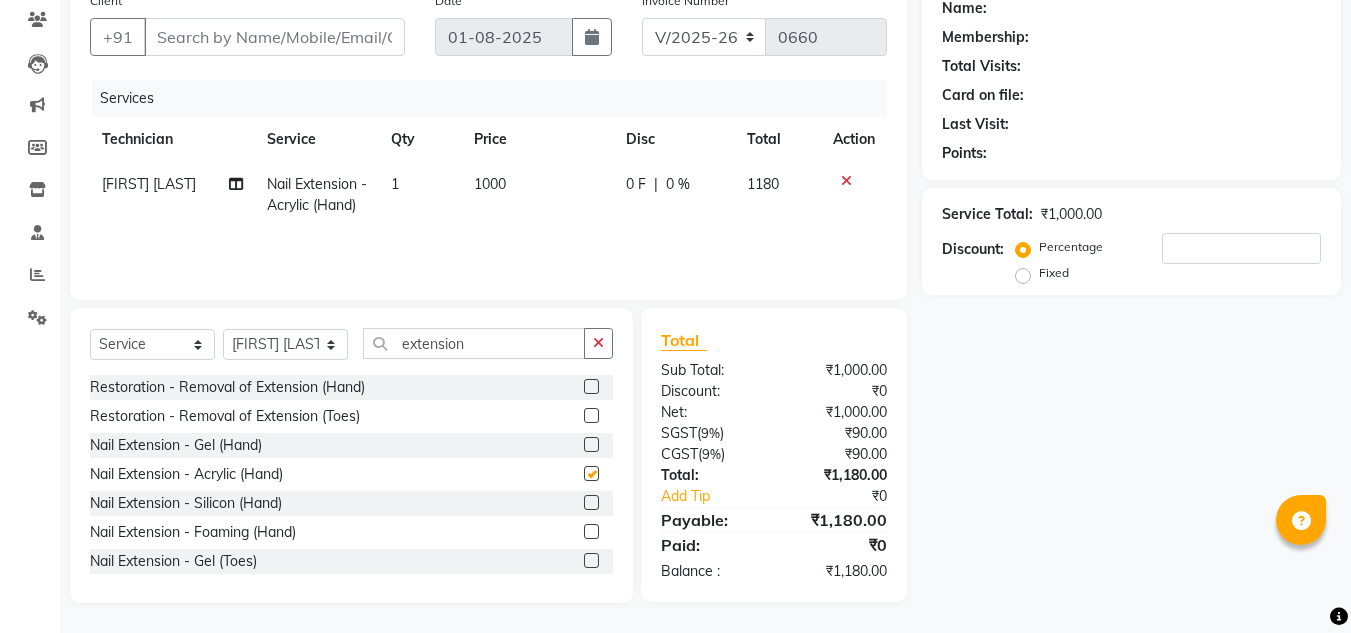 checkbox on "false" 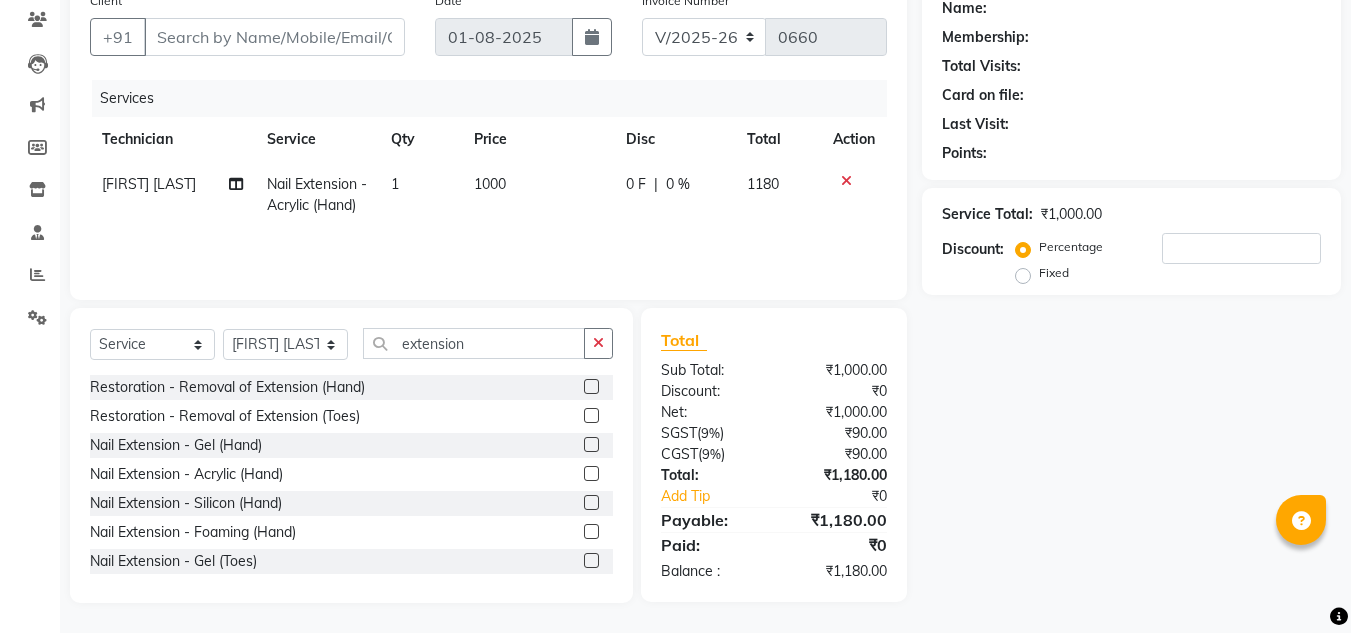 scroll, scrollTop: 0, scrollLeft: 15, axis: horizontal 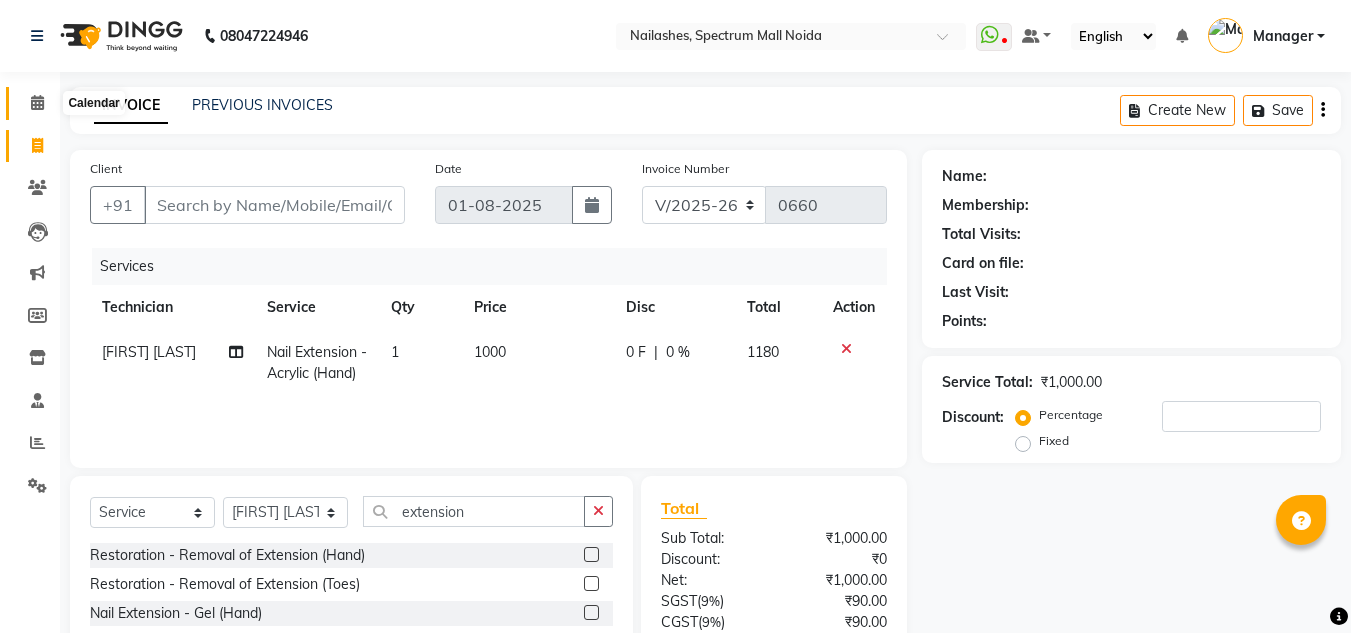 click 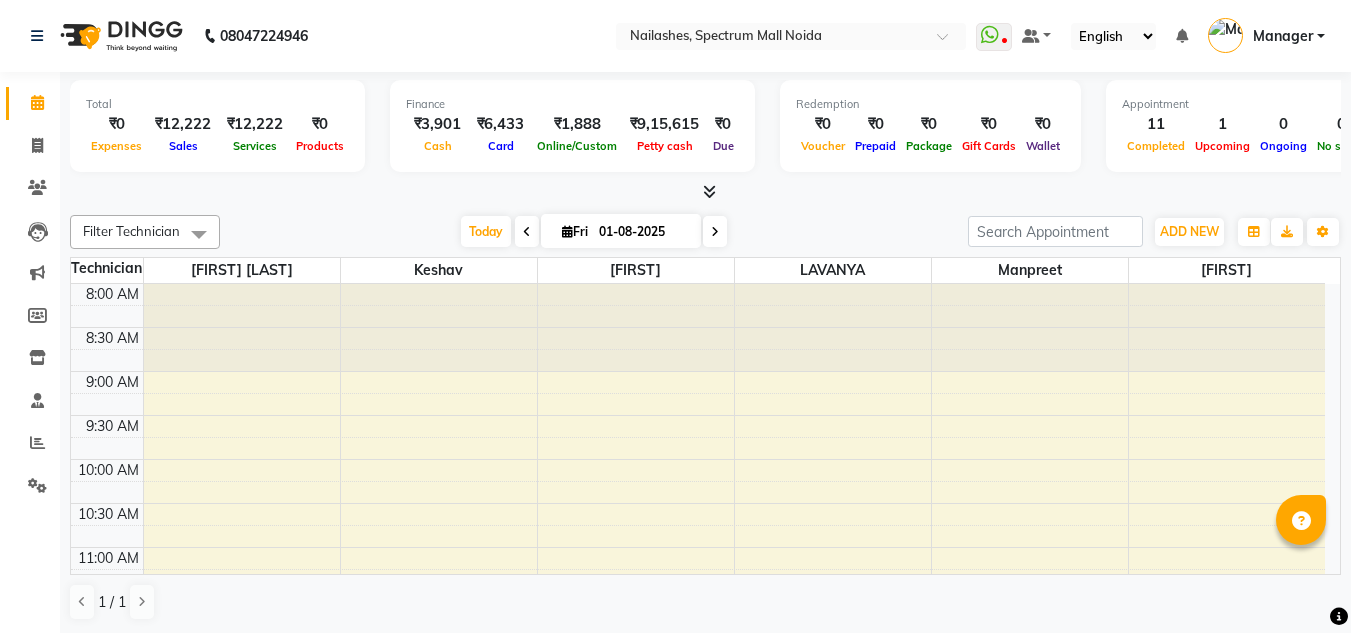 click at bounding box center [636, 328] 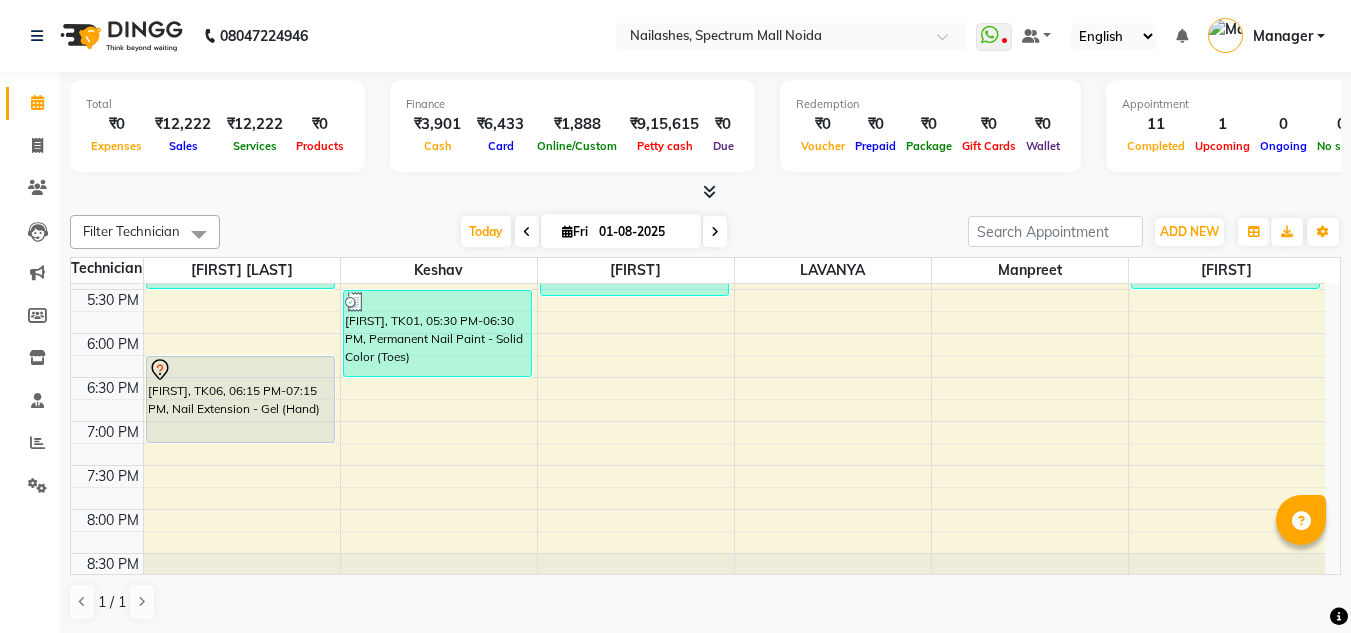 scroll, scrollTop: 831, scrollLeft: 0, axis: vertical 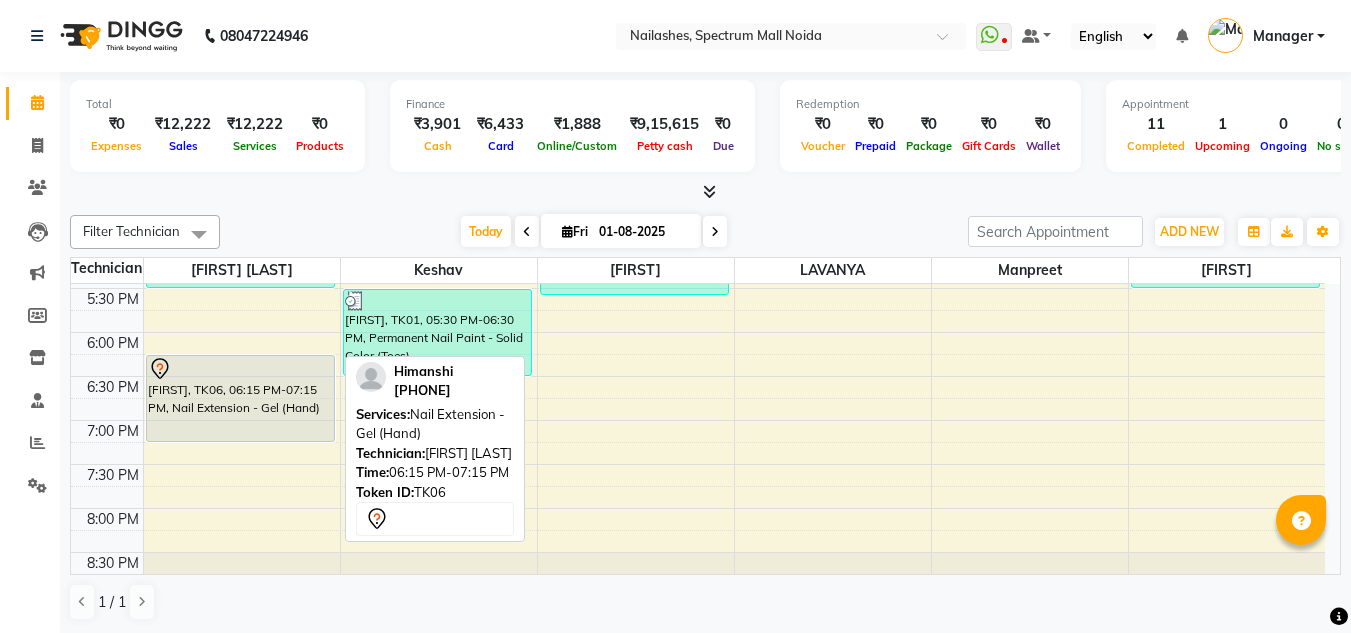 click on "[FIRST], TK06, 06:15 PM-07:15 PM, Nail Extension - Gel (Hand)" at bounding box center [240, 398] 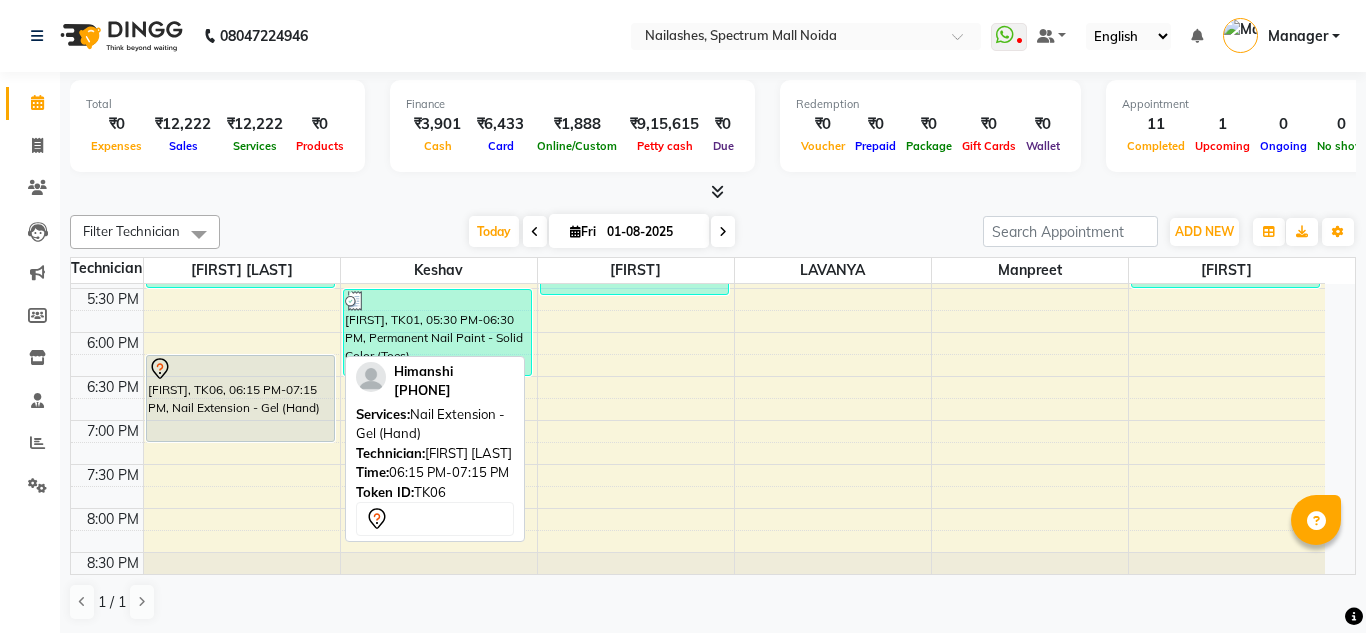 select on "7" 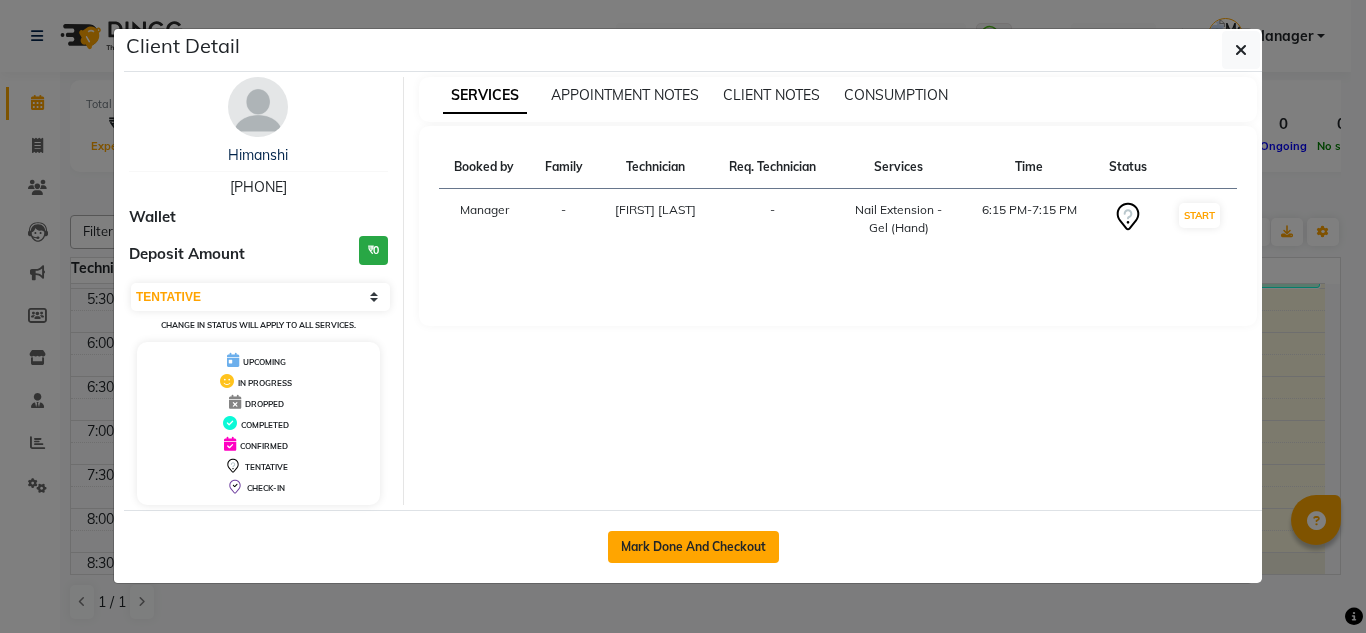 click on "Mark Done And Checkout" 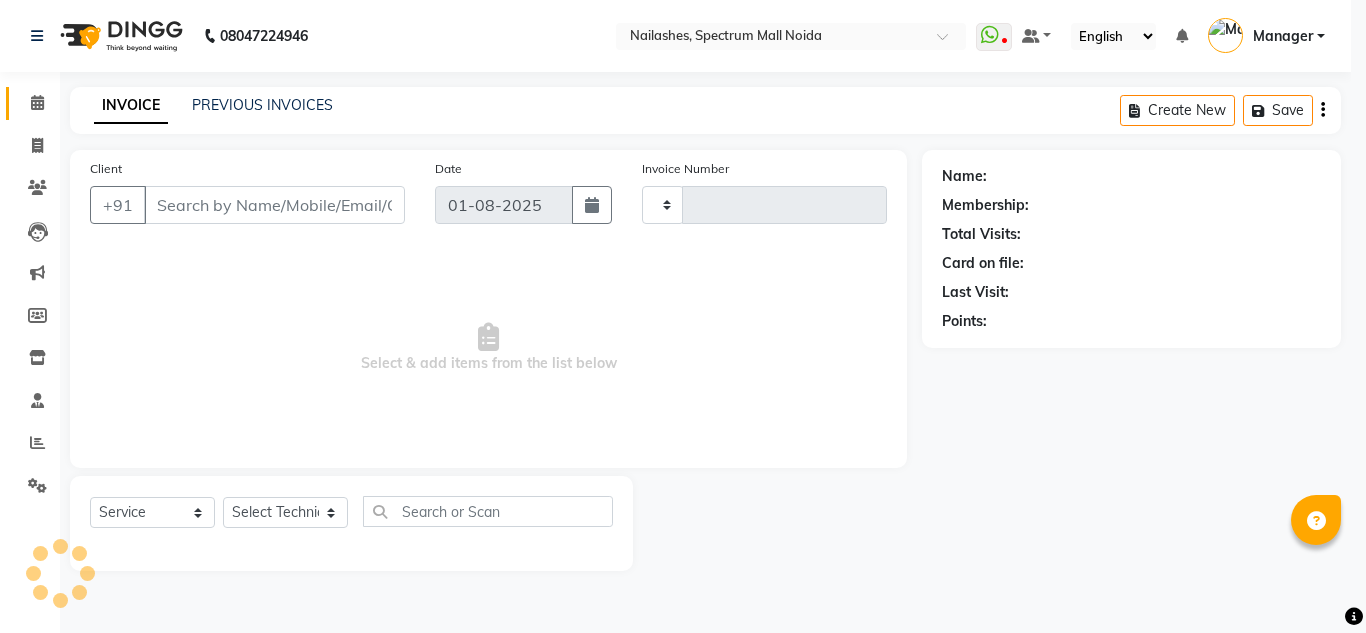 type on "0660" 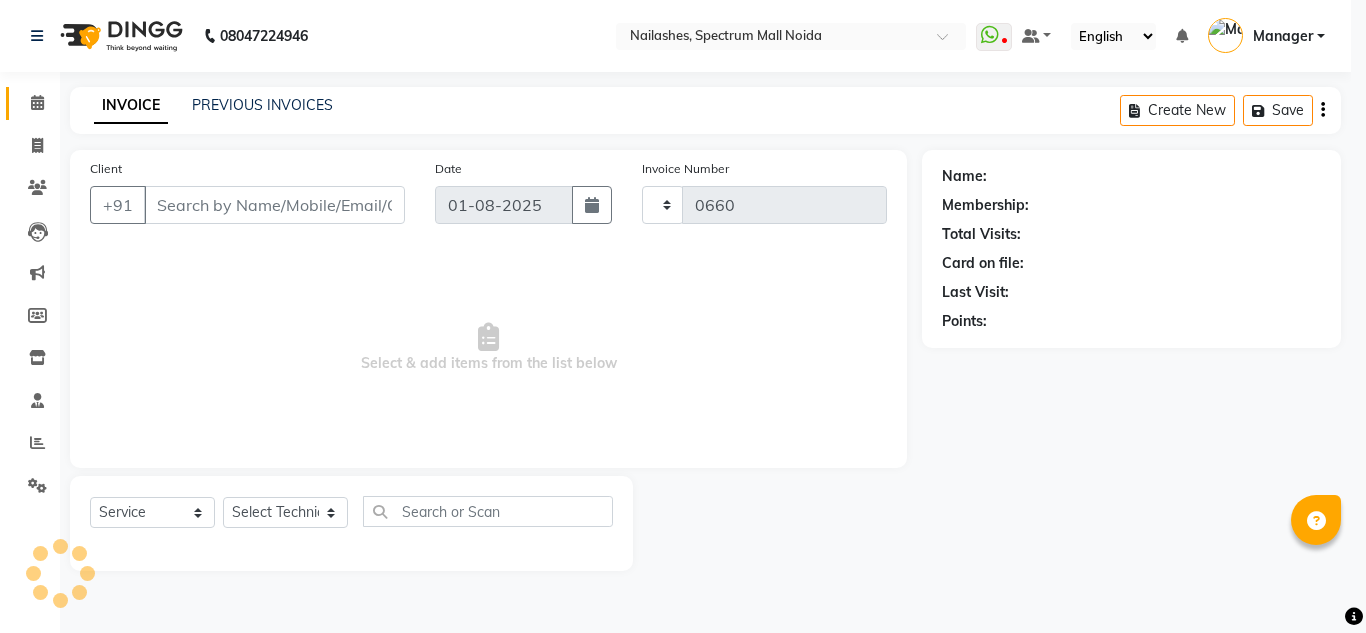select on "6068" 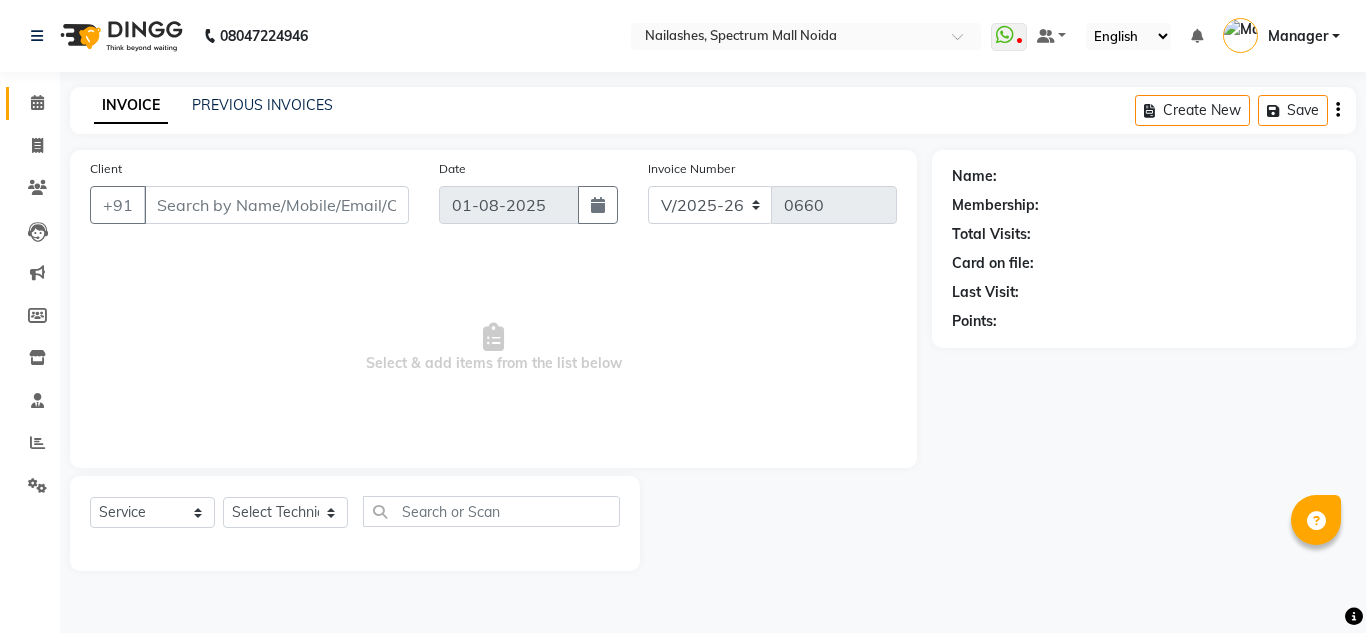 type on "95******83" 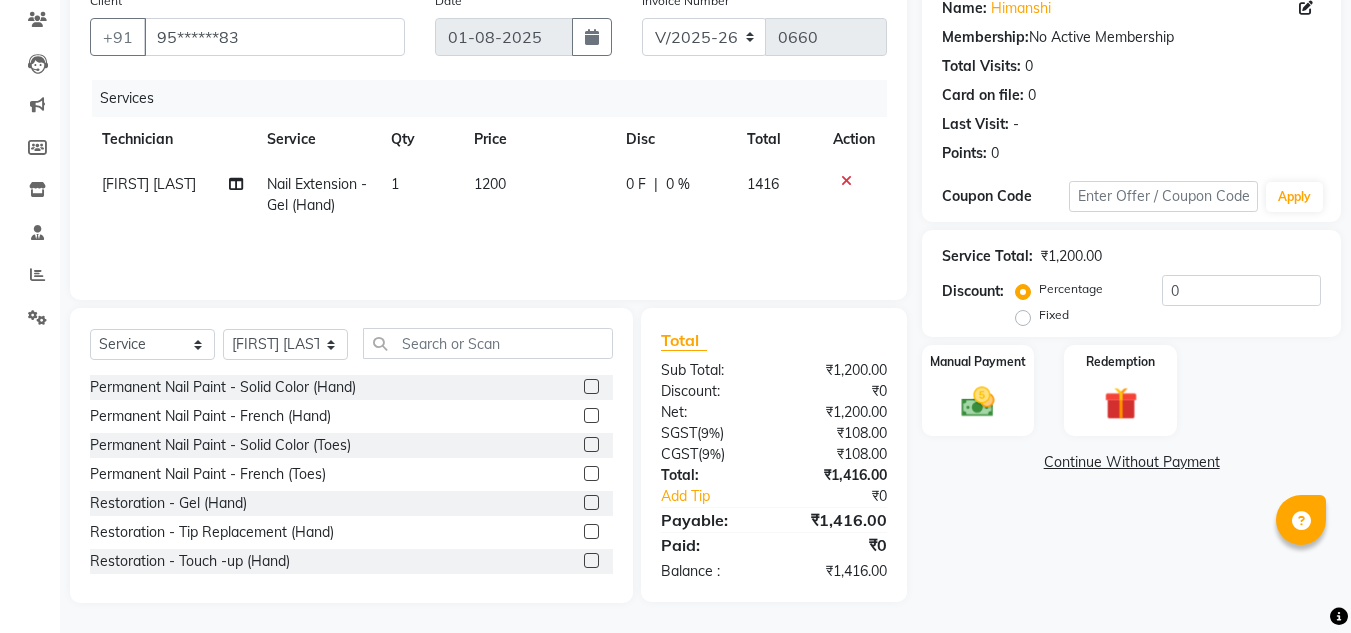 scroll, scrollTop: 0, scrollLeft: 0, axis: both 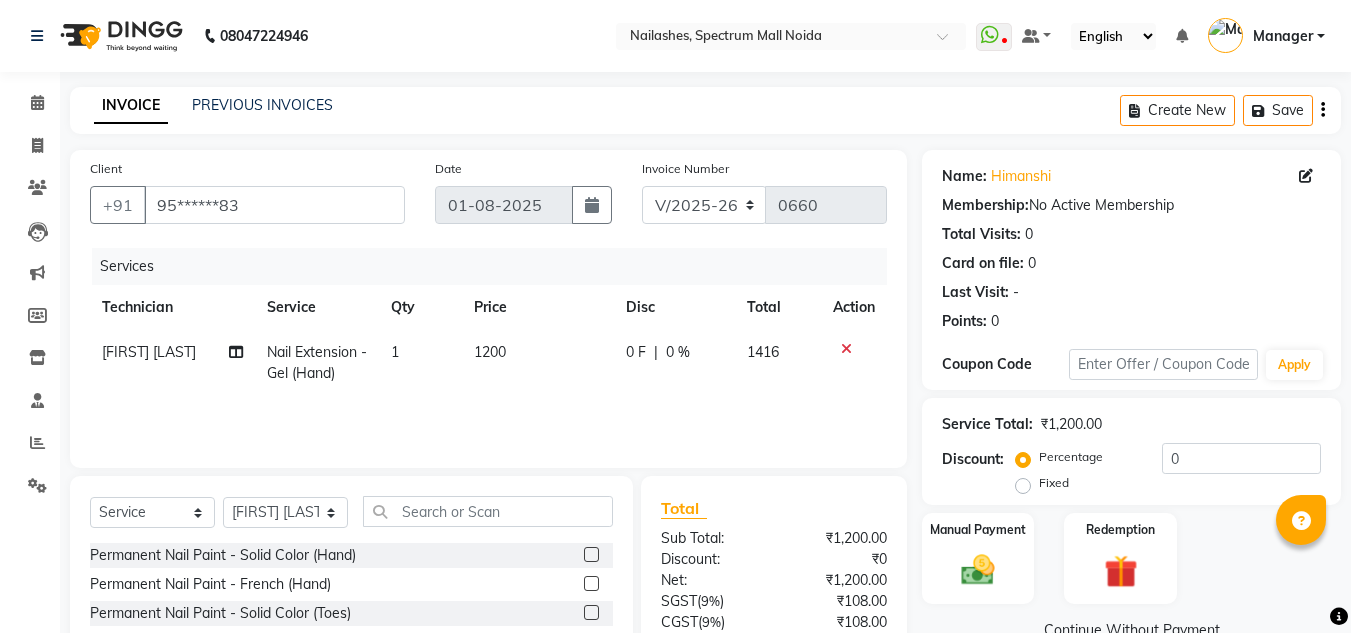 click on "1200" 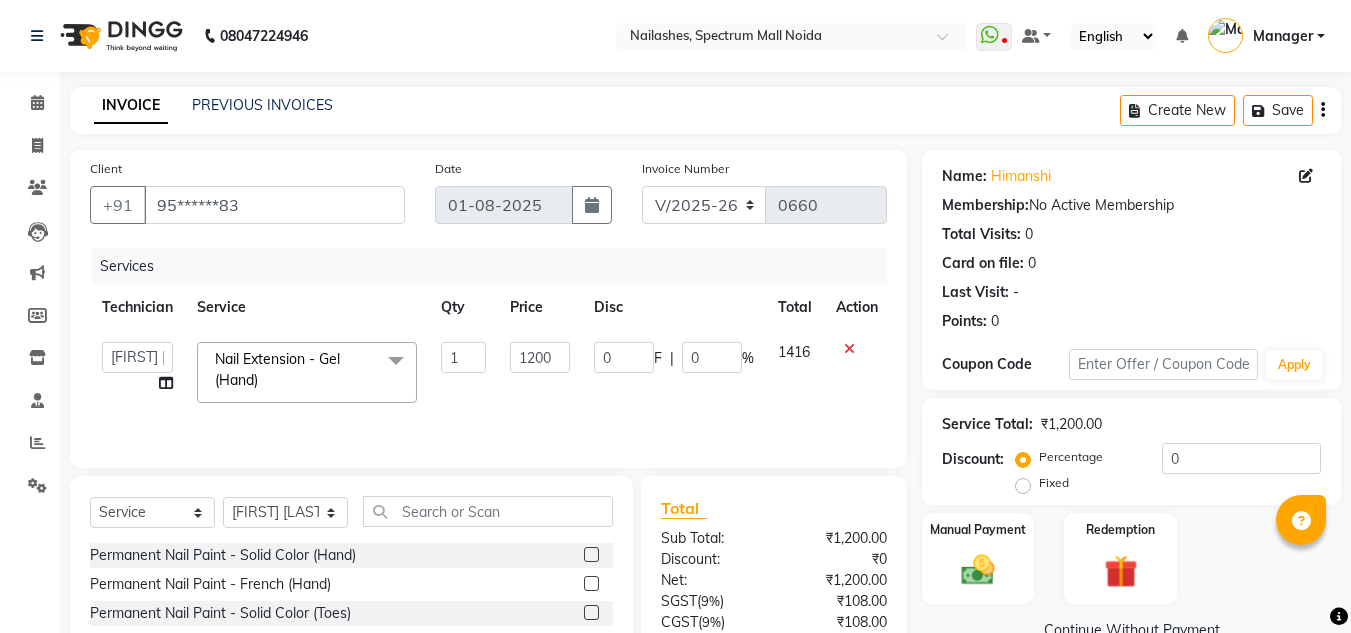 click on "1" 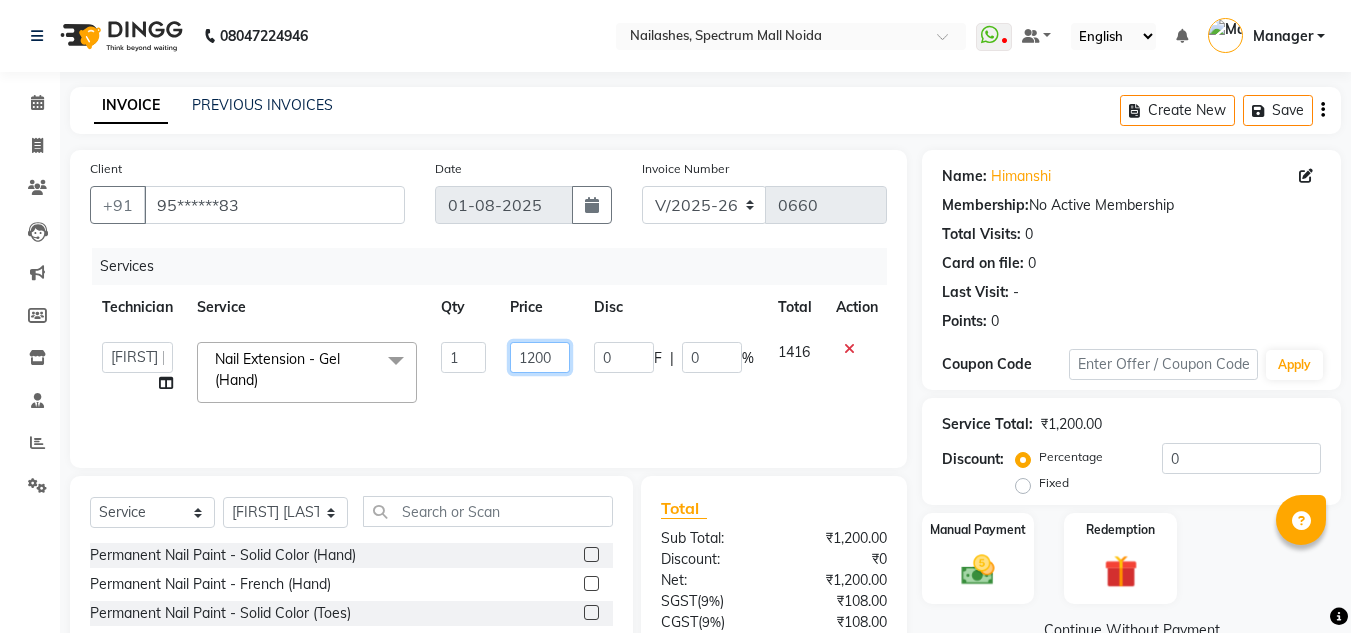 click on "1200" 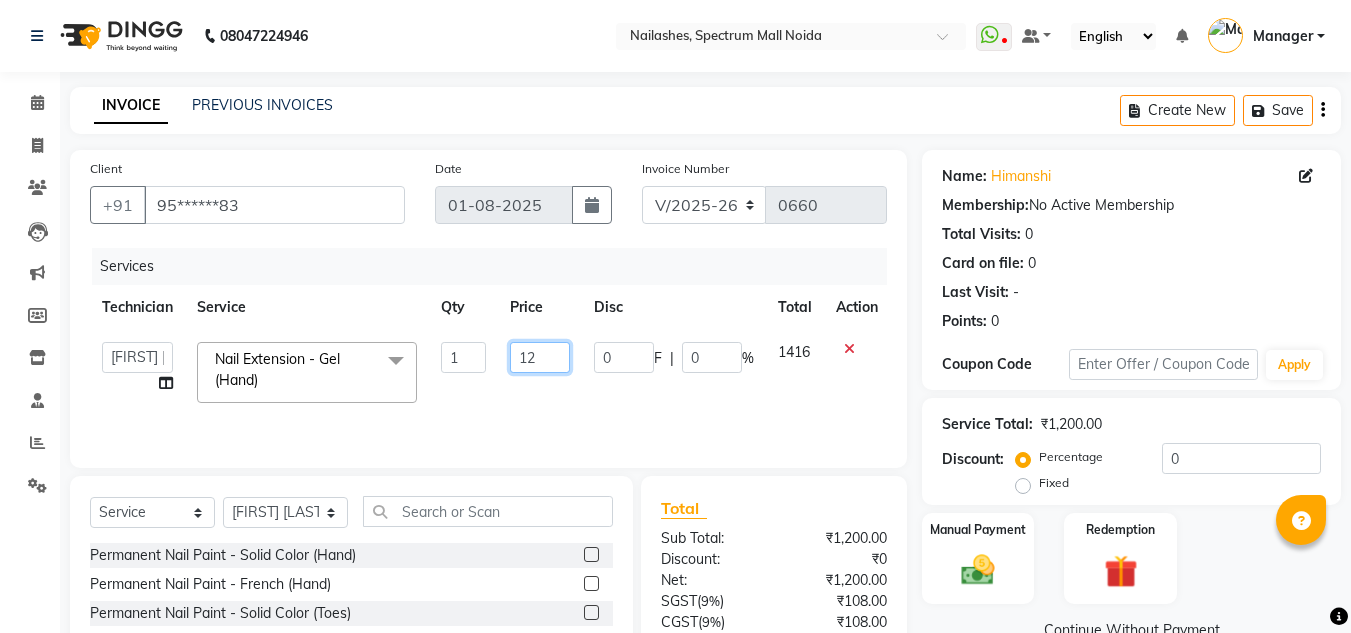 type on "1" 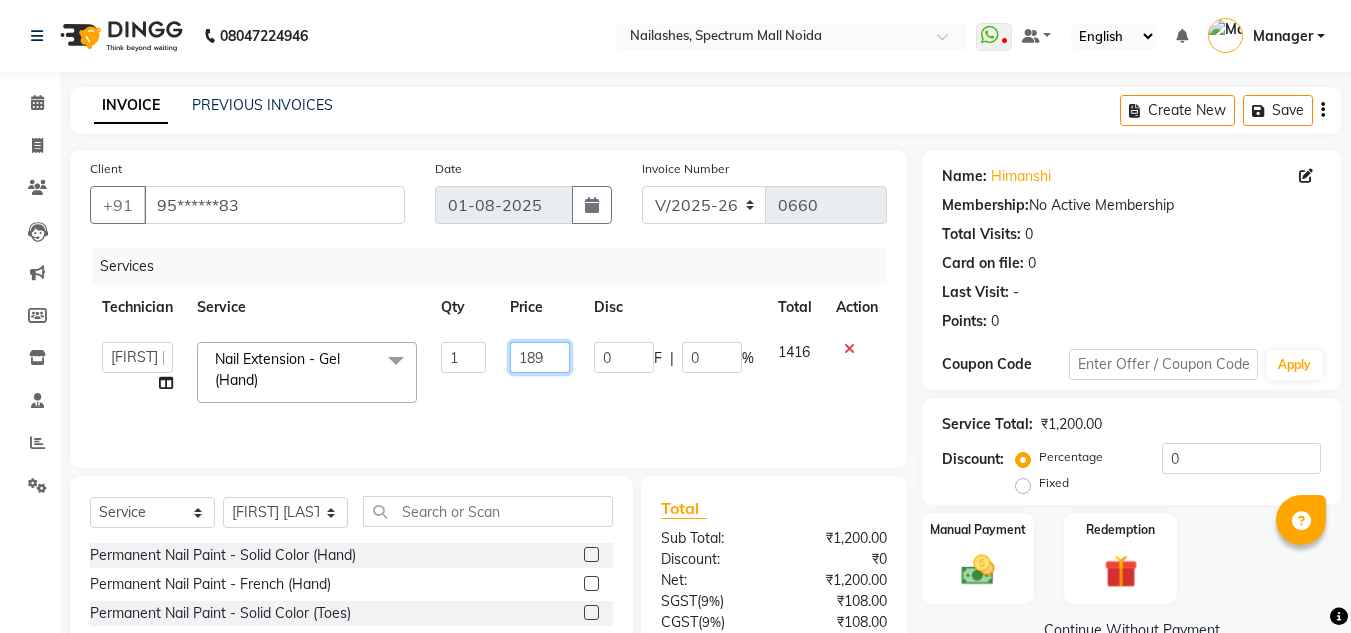 type on "1890" 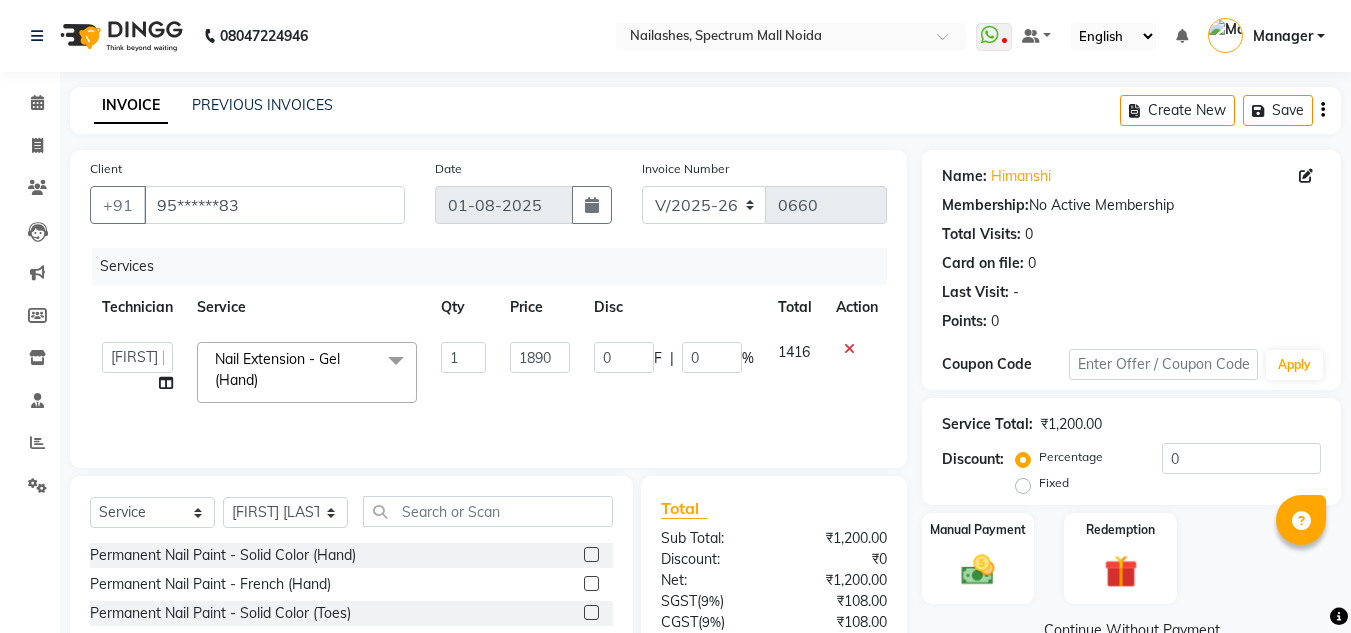 click on "Services Technician Service Qty Price Disc Total Action  [FIRST] [LAST]   [FIRST]   [FIRST]   Manager   [FIRST]   [FIRST]  Nail Extension - Gel (Hand)  x Permanent Nail Paint - Solid Color (Hand) Permanent Nail Paint - French (Hand) Permanent Nail Paint - Solid Color (Toes) Permanent Nail Paint - French (Toes) Restoration - Gel (Hand) Restoration - Tip Replacement (Hand) Restoration - Touch -up (Hand) Restoration - Gel Color Changes (Hand) Restoration - Removal of Extension (Hand) Restoration - Removal of Nail Paint (Hand) Restoration - Gel (Toes) Restoration - Tip Replacement (Toes) Restoration - Touch -up (Toes) Restoration - Gel Color Changes (Toes) Restoration - Removal of Extension (Toes) Restoration - Removal of Nail Paint (Toes) Pedicure - Classic Pedicure - Deluxe Pedicure - Premium Pedicure - Platinum Manicure  - Classic Manicure  - Deluxe Manicure  - Premium Eyelash Refil - Classic Eyelash Refil - Hybrid Eyelash Refil - Volume Eyelash Refil - Mega Volume Eyelash Refil - Lash Removal O3+Facial 1" 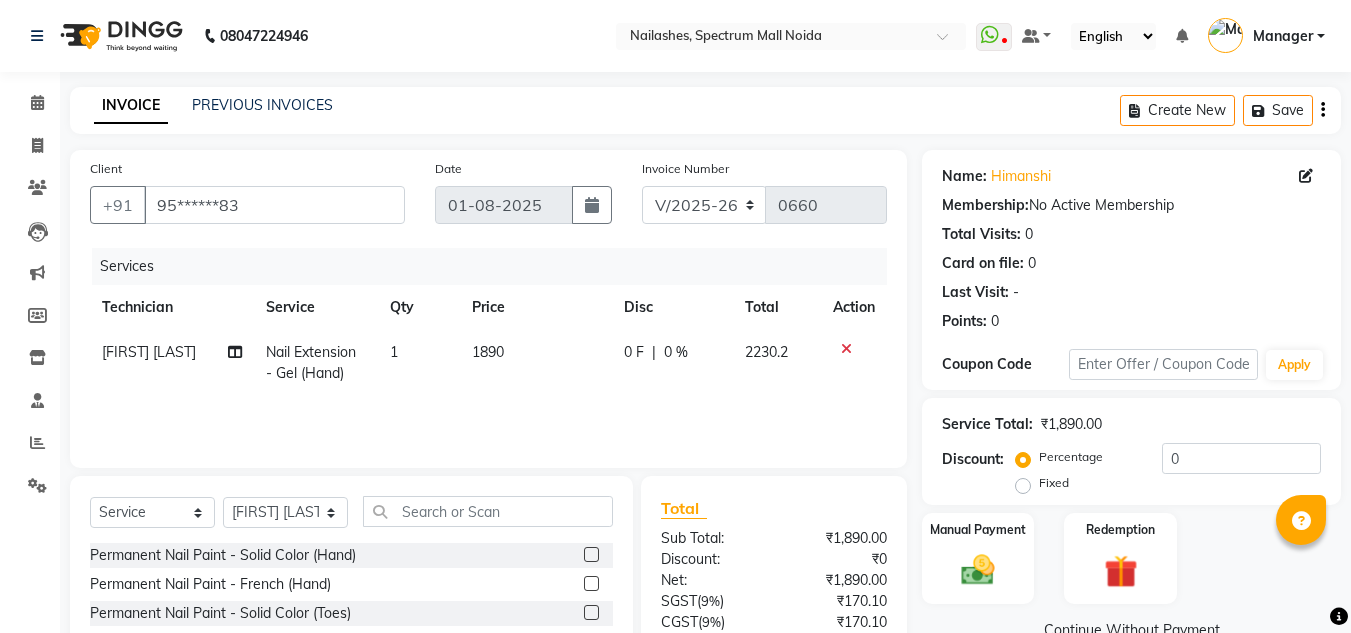 click on "1890" 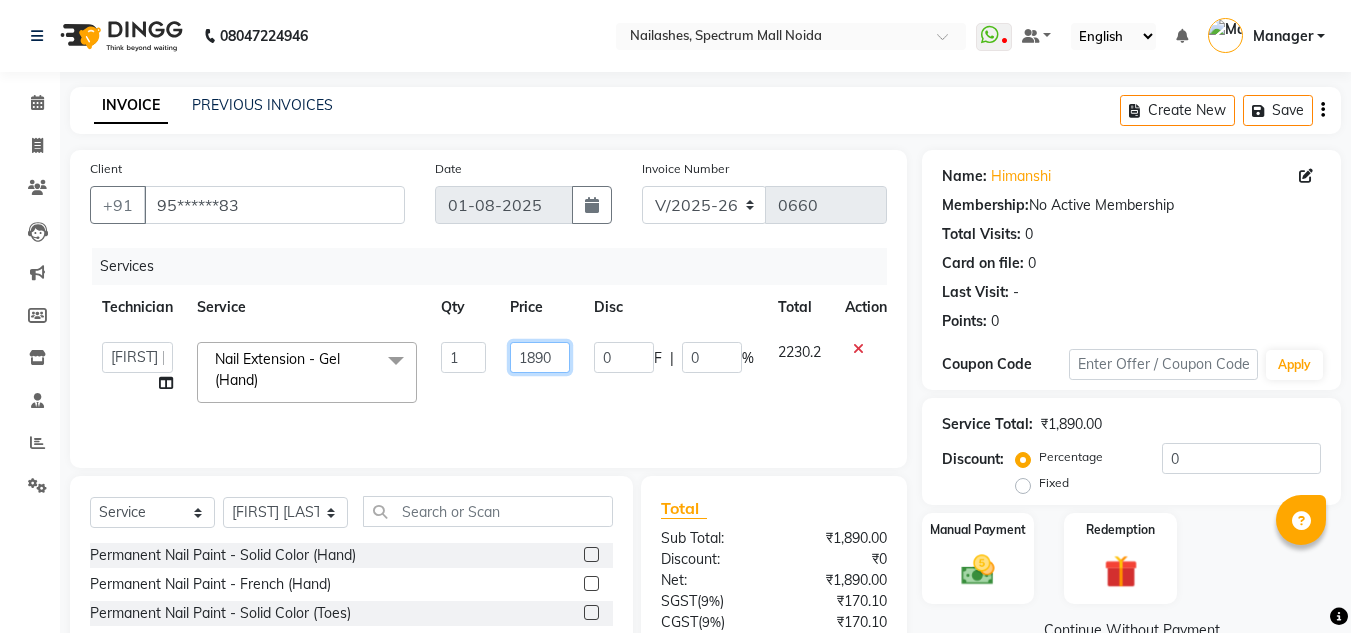 click on "1890" 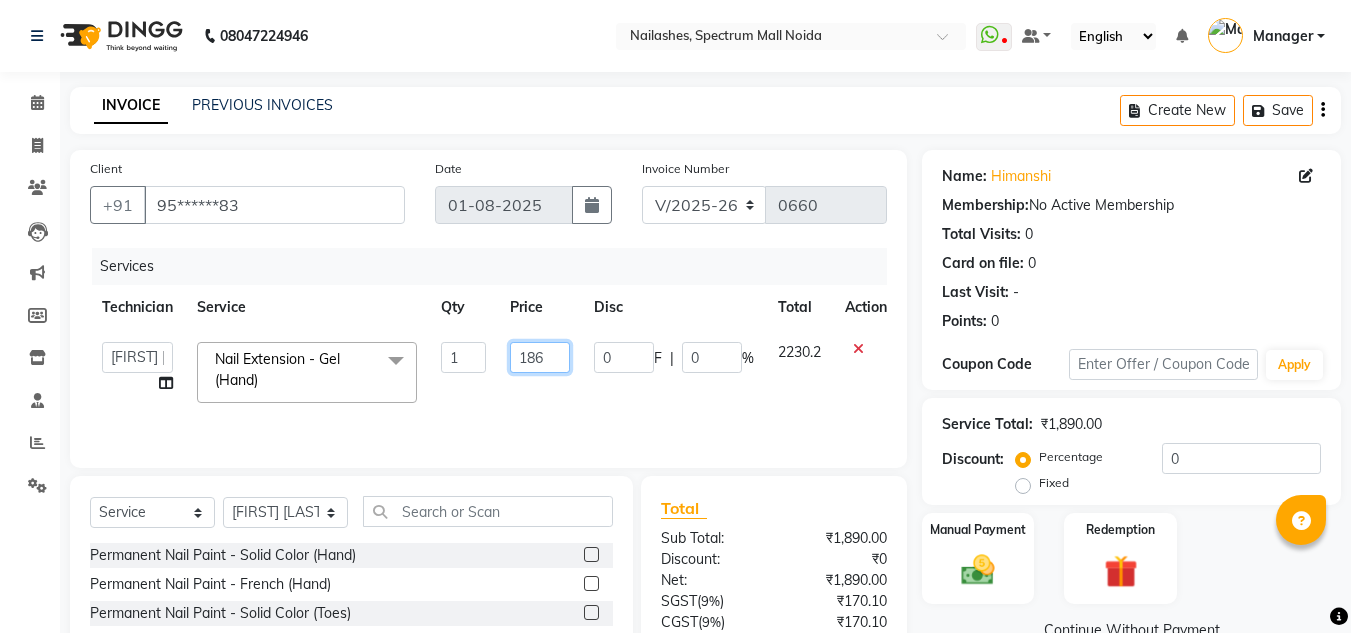 type on "1860" 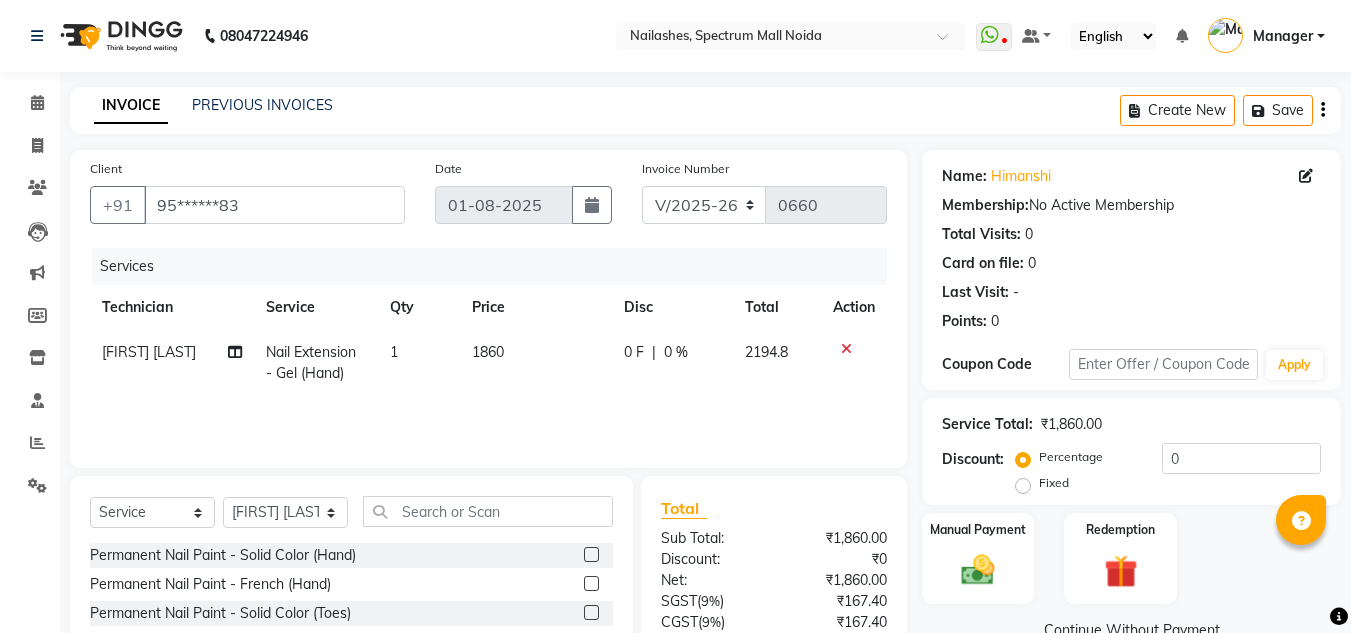 click on "Services Technician Service Qty Price Disc Total Action [FIRST] [LAST] Nail Extension - Gel (Hand) 1 1860 0 F | 0 % 2194.8" 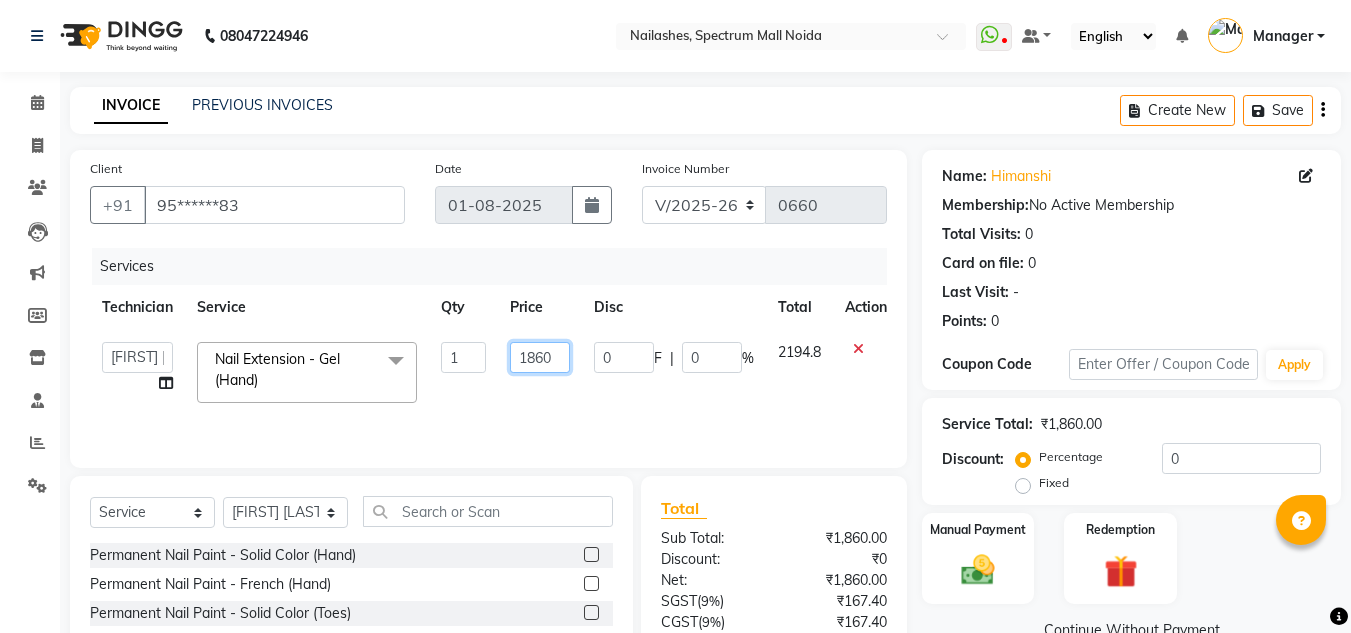 click on "1860" 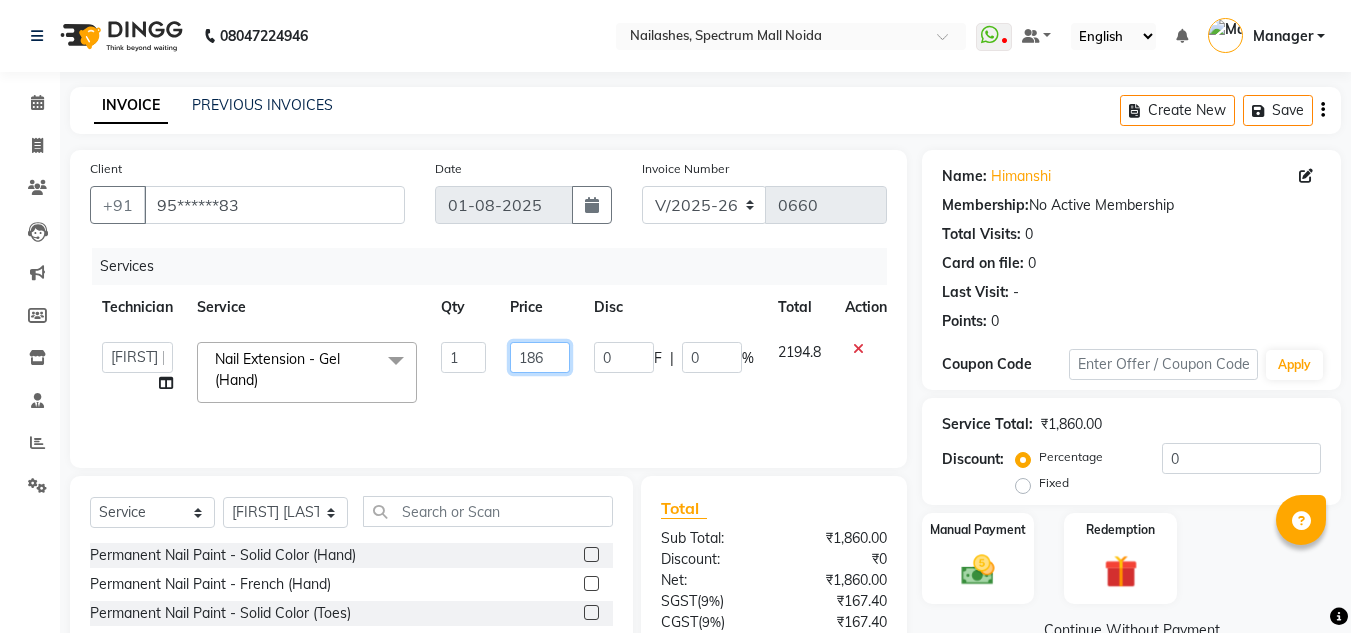 type on "1866" 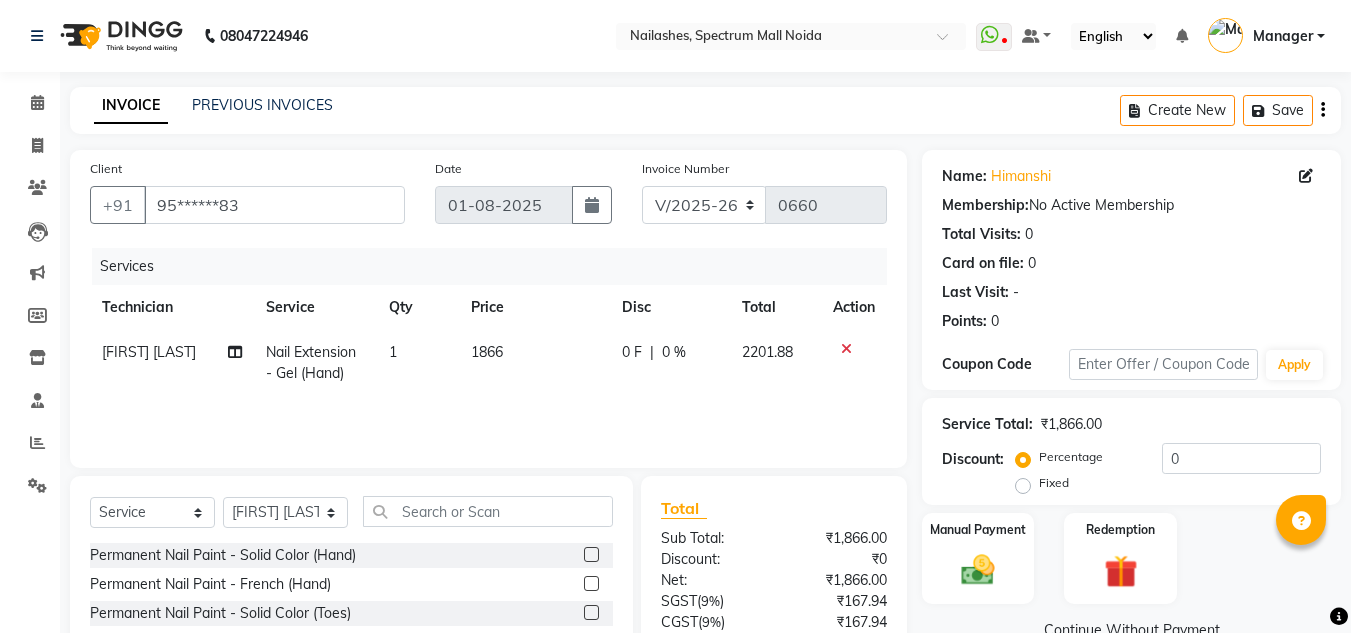click on "Services Technician Service Qty Price Disc Total Action [FIRST] [LAST] Nail Extension - Gel (Hand) 1 1866 0 F | 0 % 2201.88" 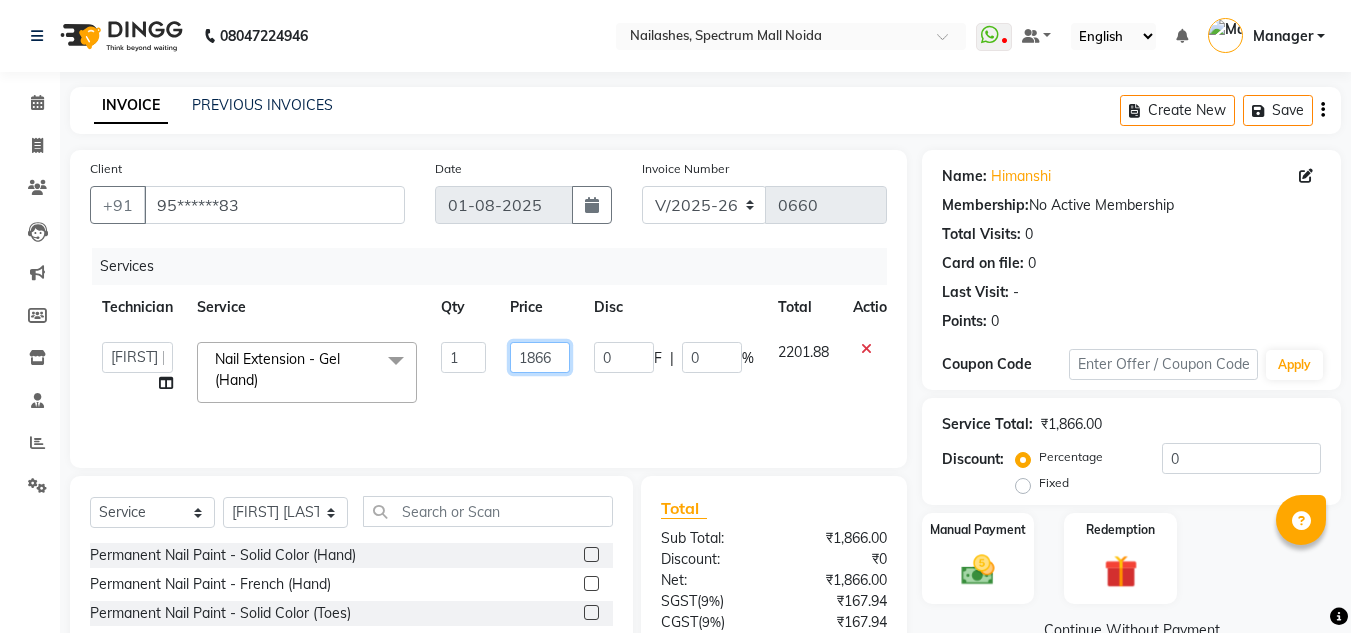 click on "1866" 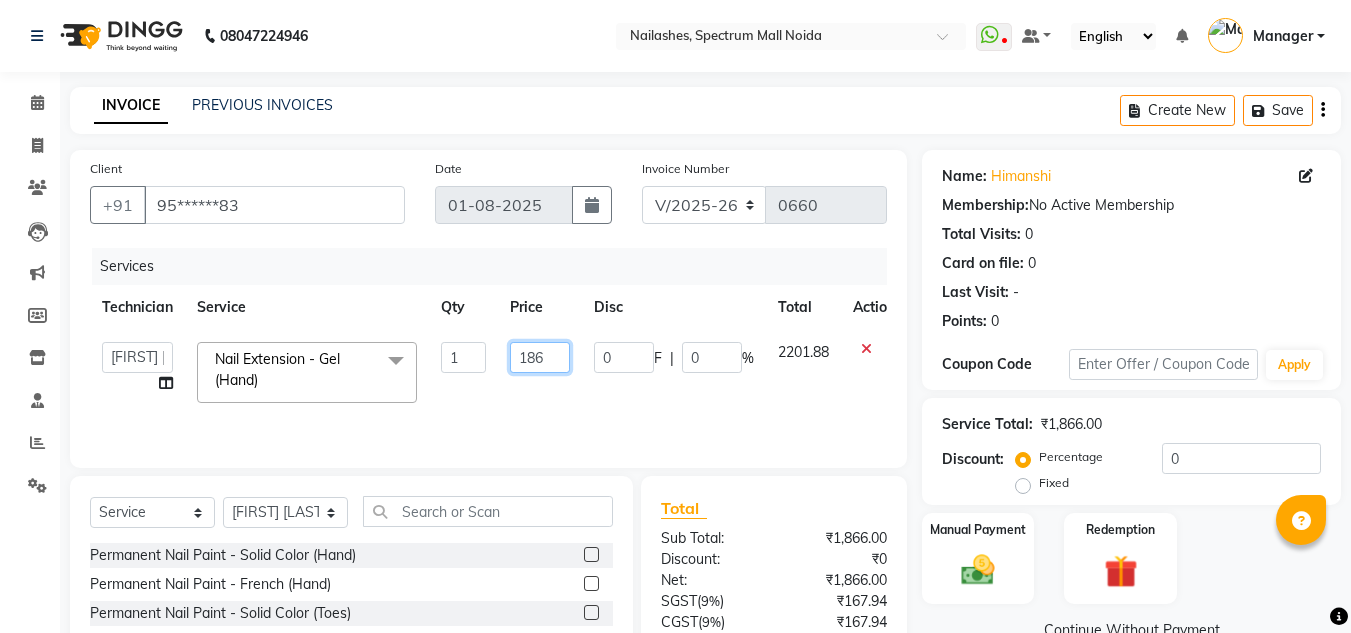 type on "1865" 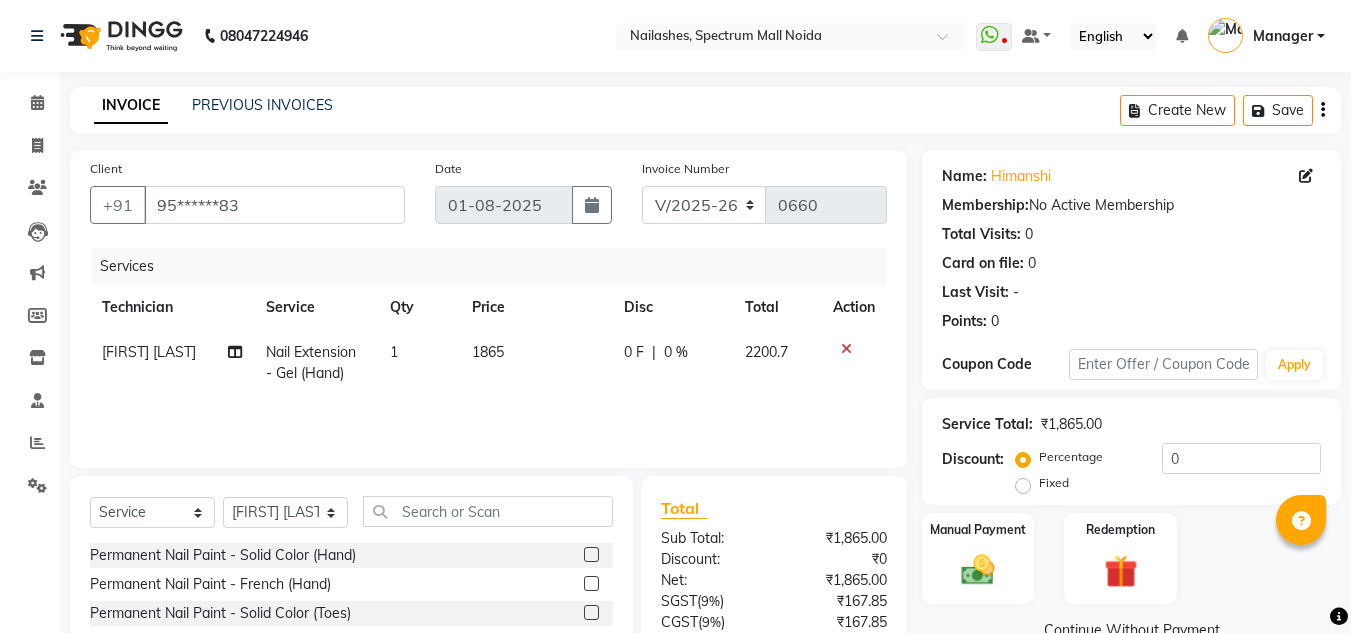 click on "[FIRST] [LAST] Nail Extension - Gel (Hand) 1 1865 0 F | 0 % 2200.7" 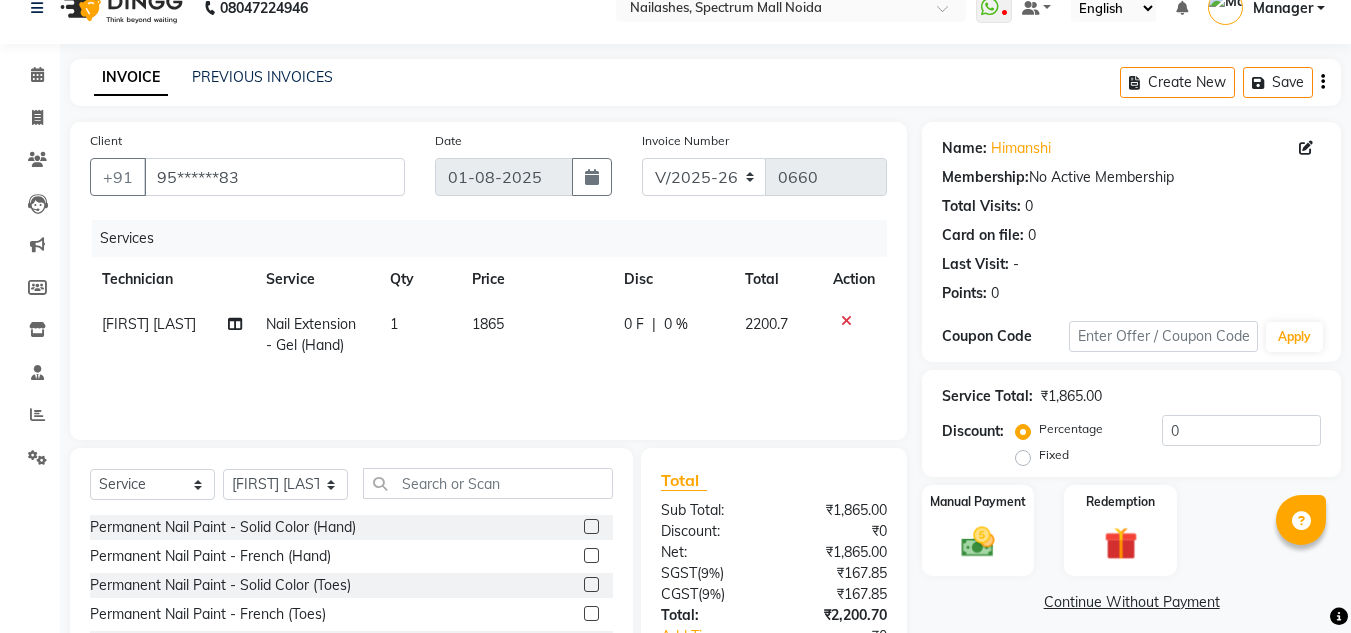 scroll, scrollTop: 168, scrollLeft: 0, axis: vertical 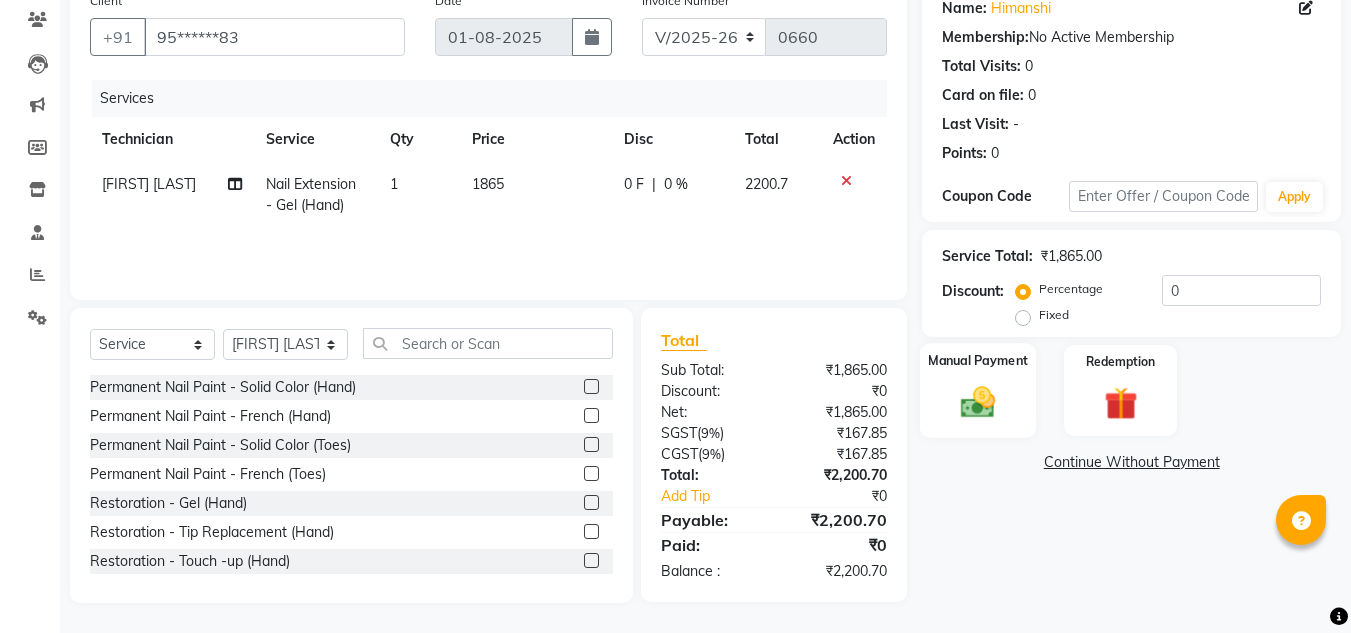 click on "Manual Payment" 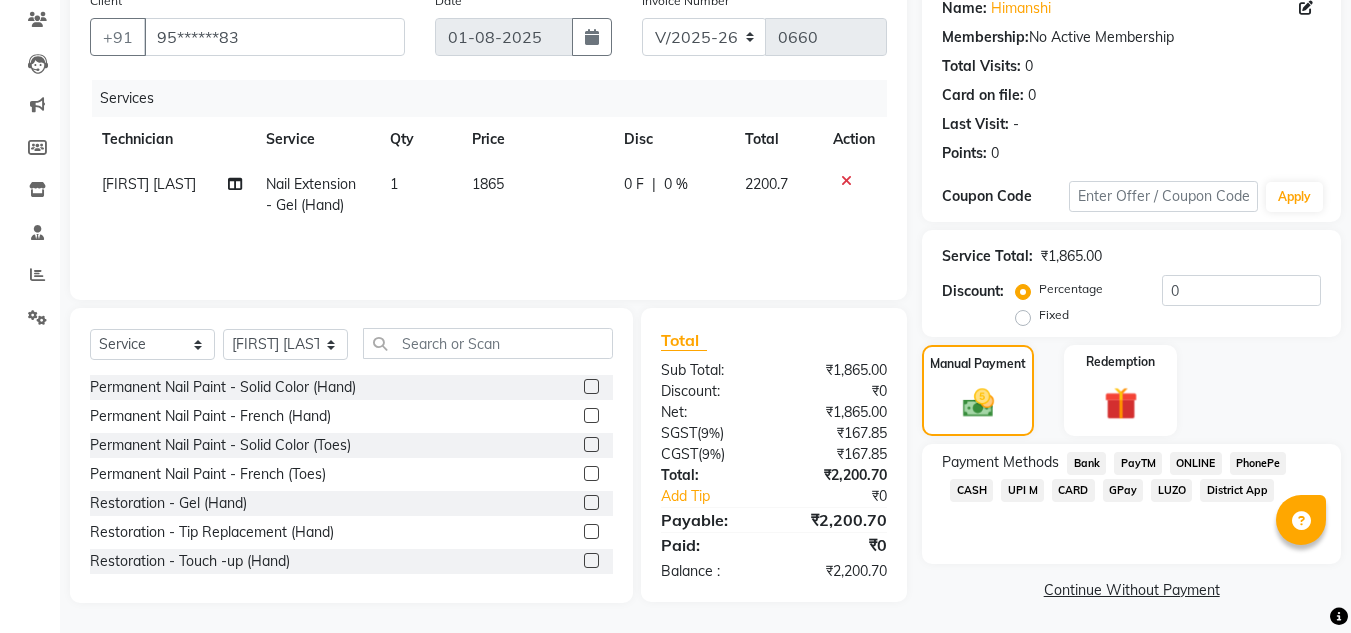 scroll, scrollTop: 170, scrollLeft: 0, axis: vertical 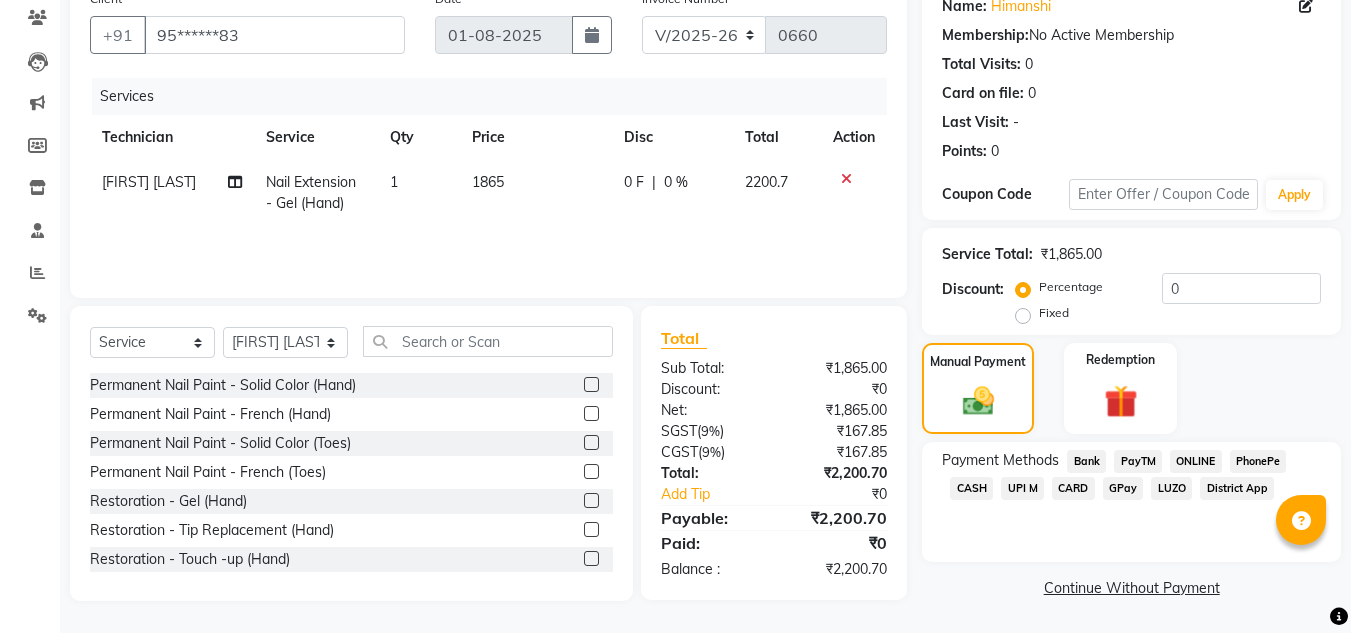 click on "ONLINE" 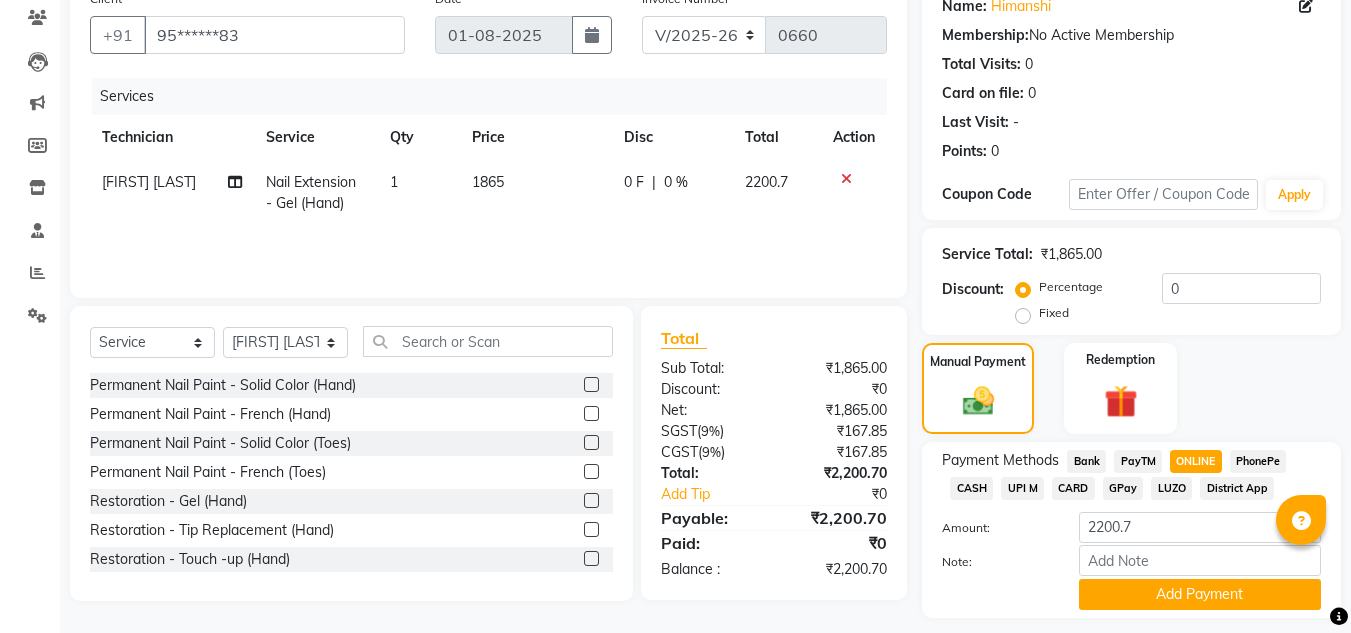 scroll, scrollTop: 226, scrollLeft: 0, axis: vertical 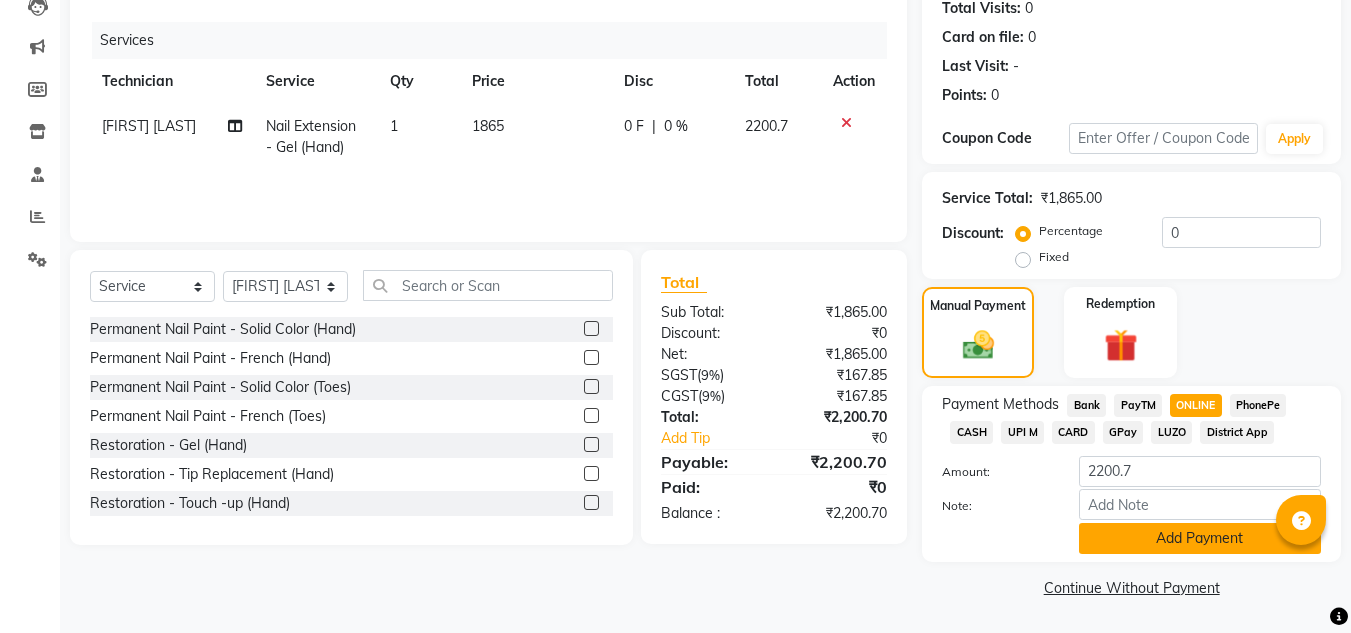 click on "Add Payment" 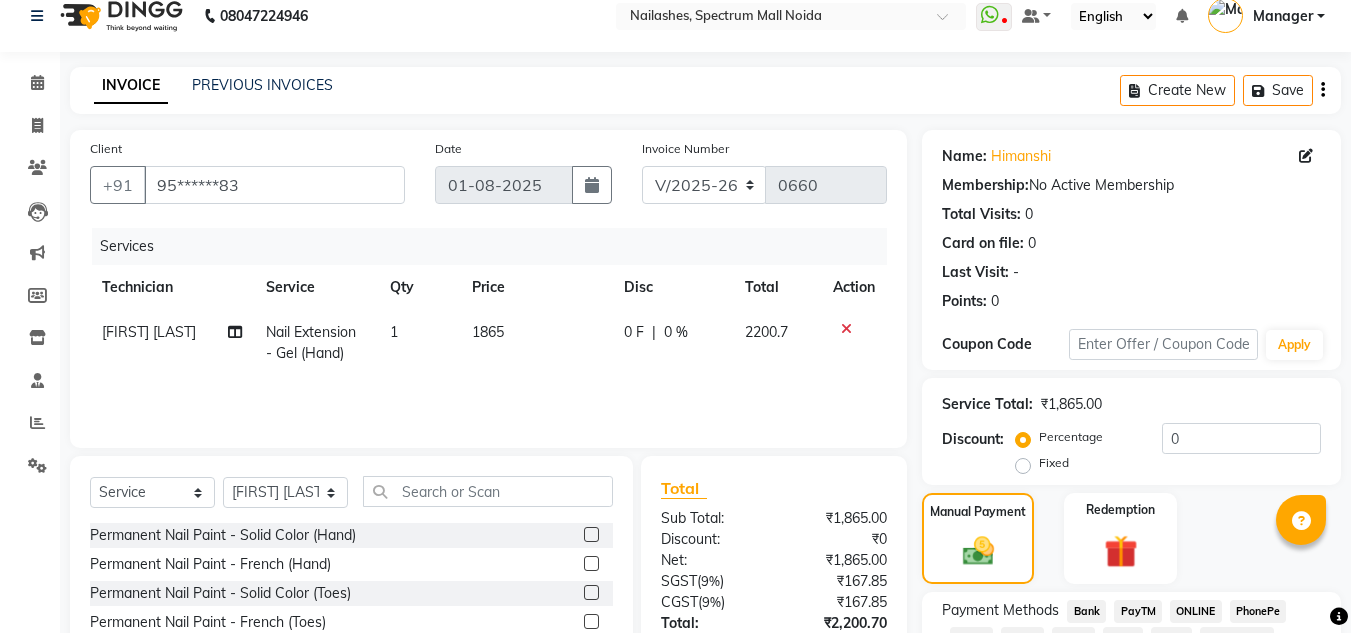 scroll, scrollTop: 283, scrollLeft: 0, axis: vertical 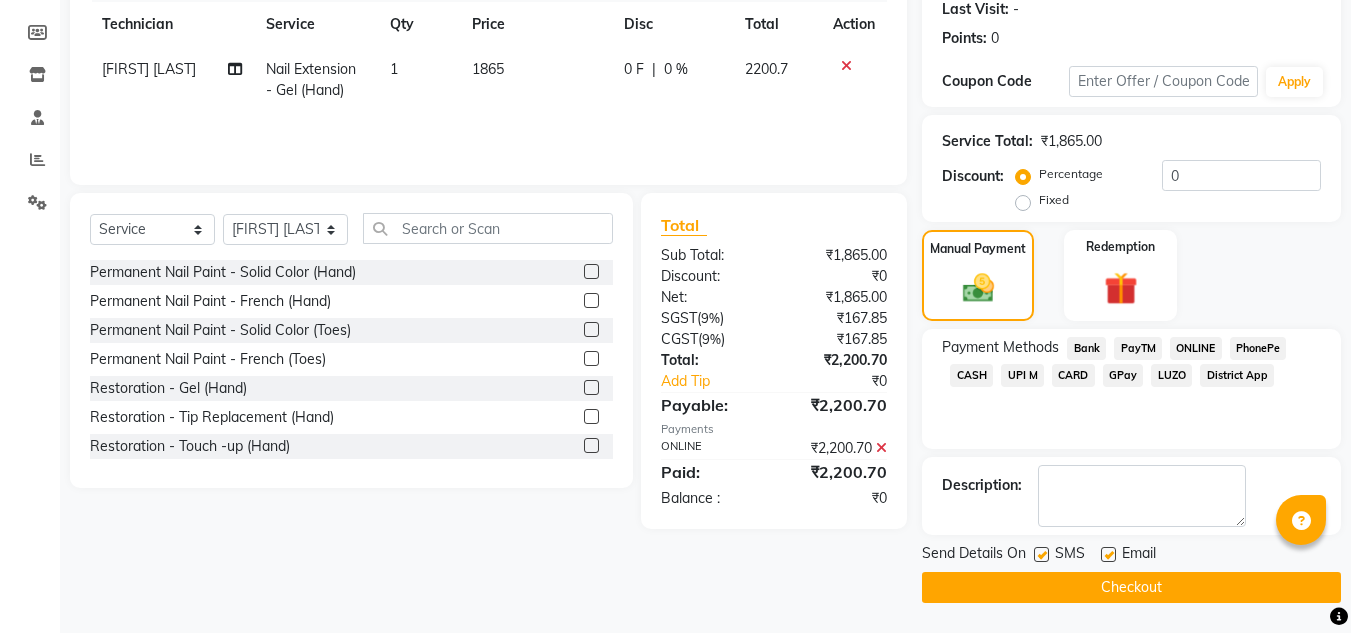 click on "Checkout" 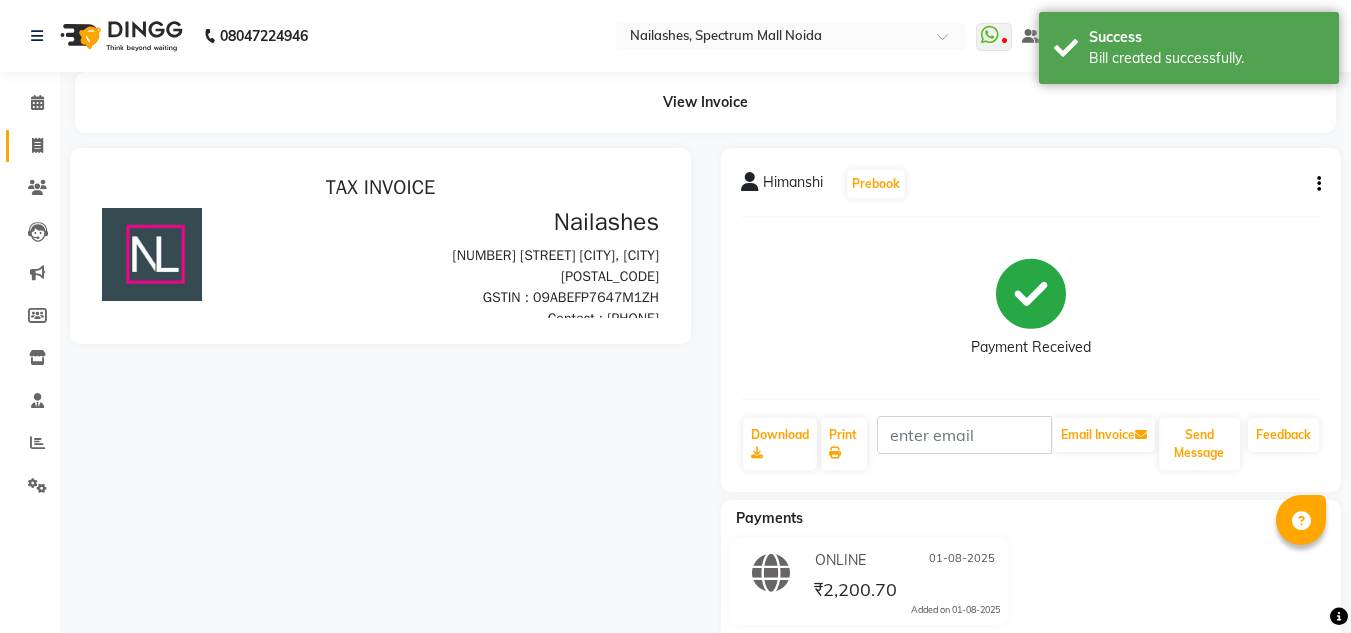 scroll, scrollTop: 0, scrollLeft: 0, axis: both 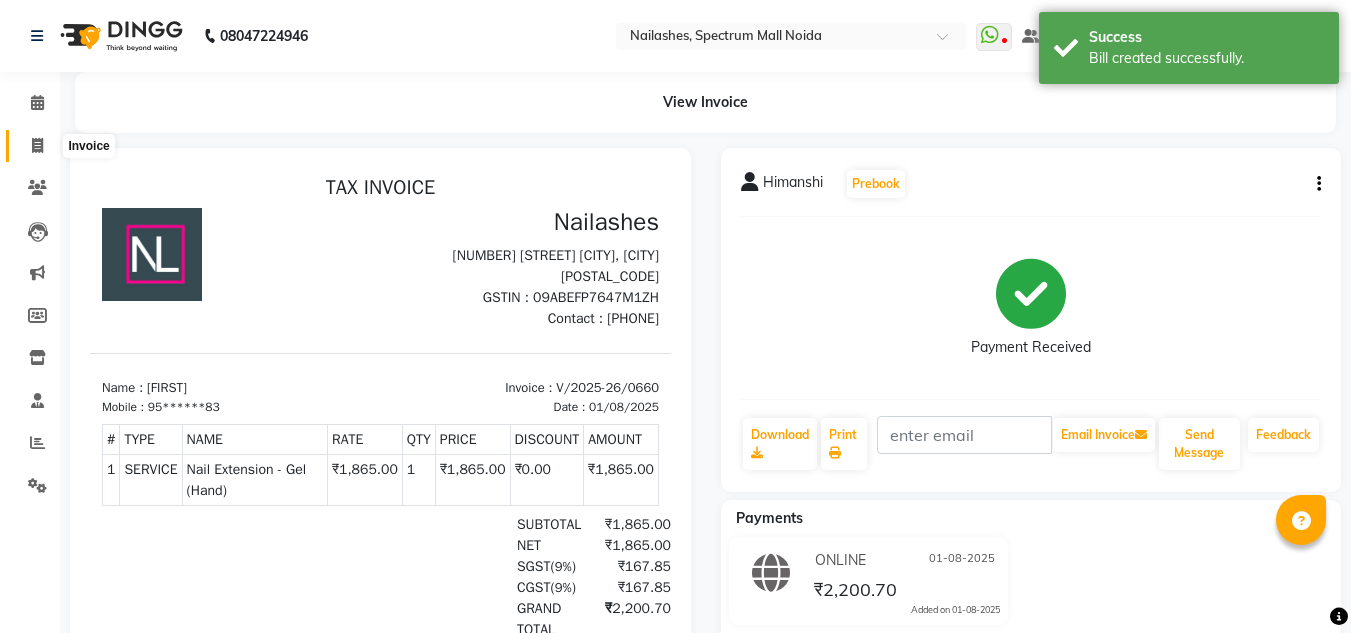 click 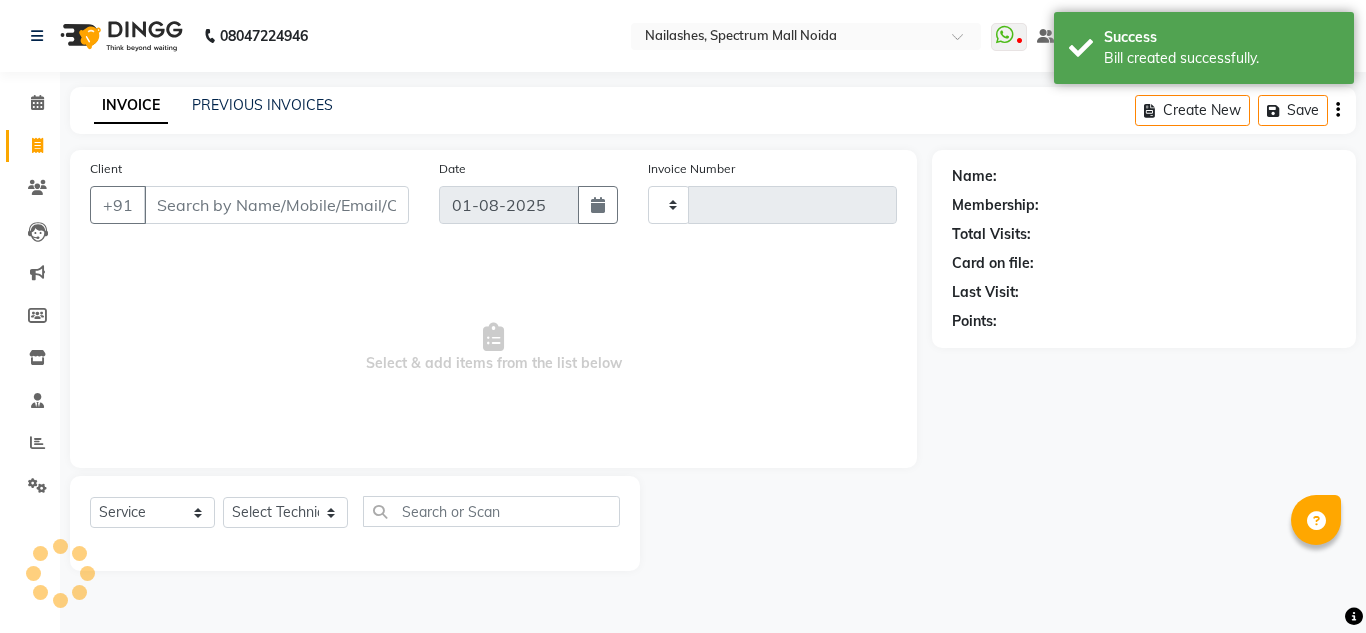 type on "0661" 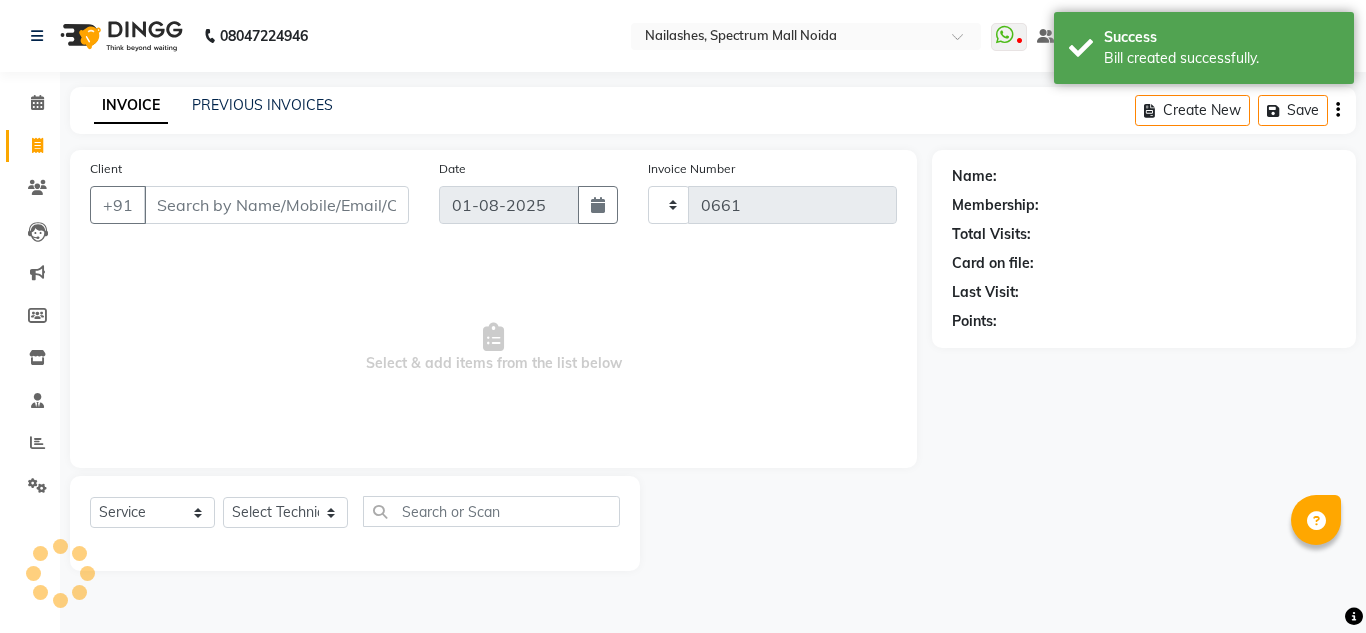 select on "6068" 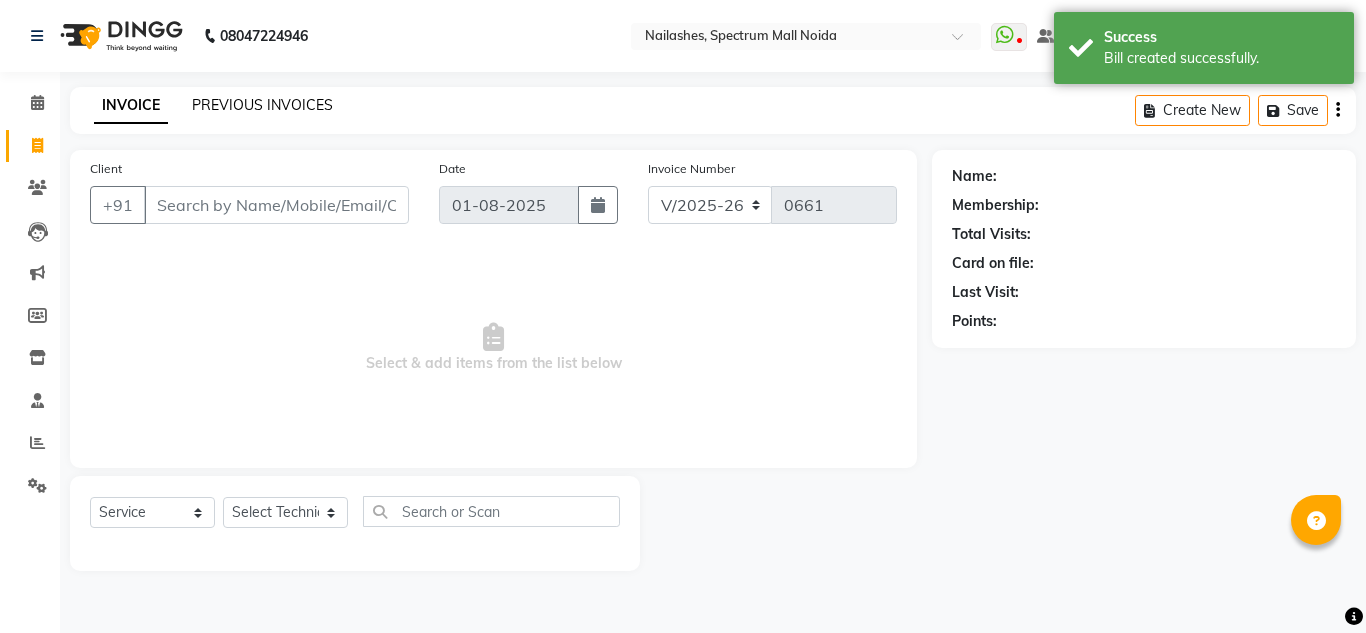 click on "PREVIOUS INVOICES" 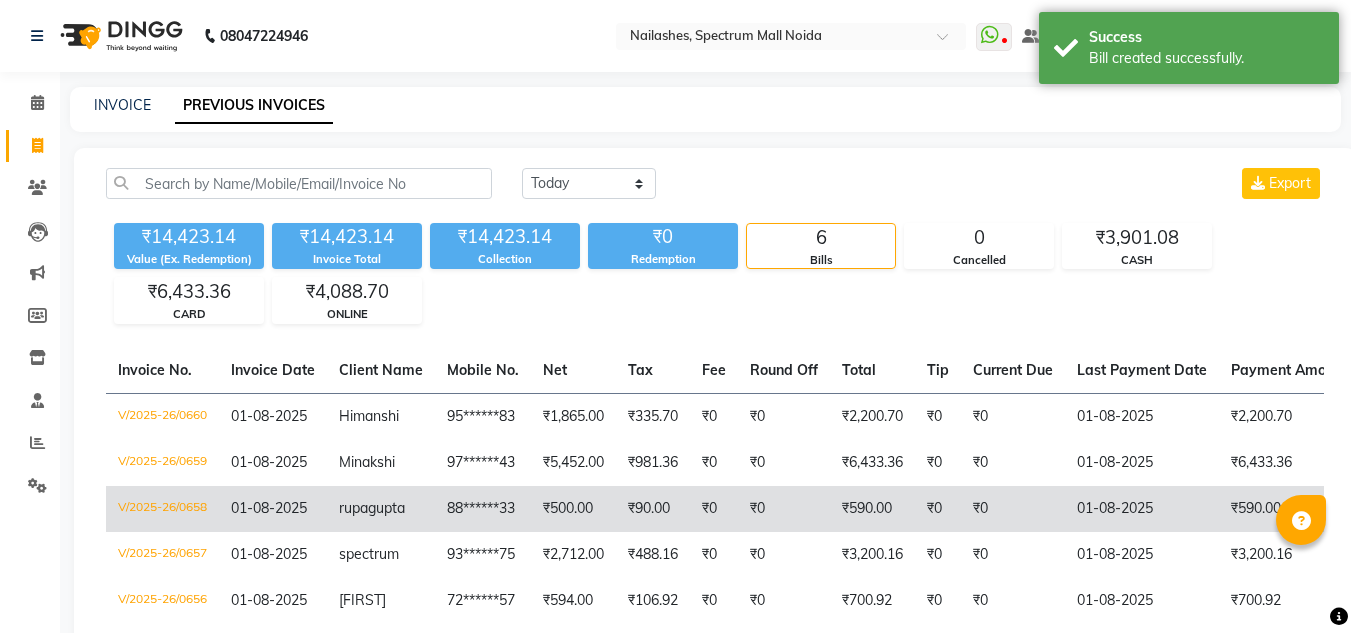 scroll, scrollTop: 161, scrollLeft: 0, axis: vertical 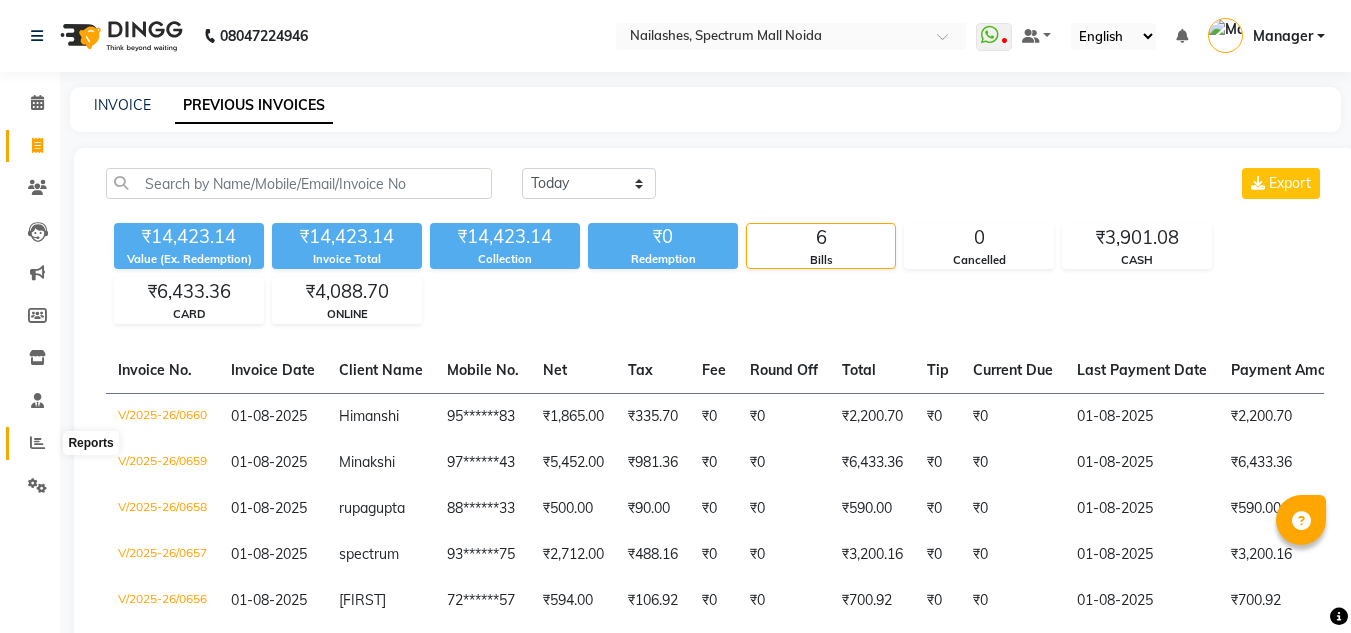 click 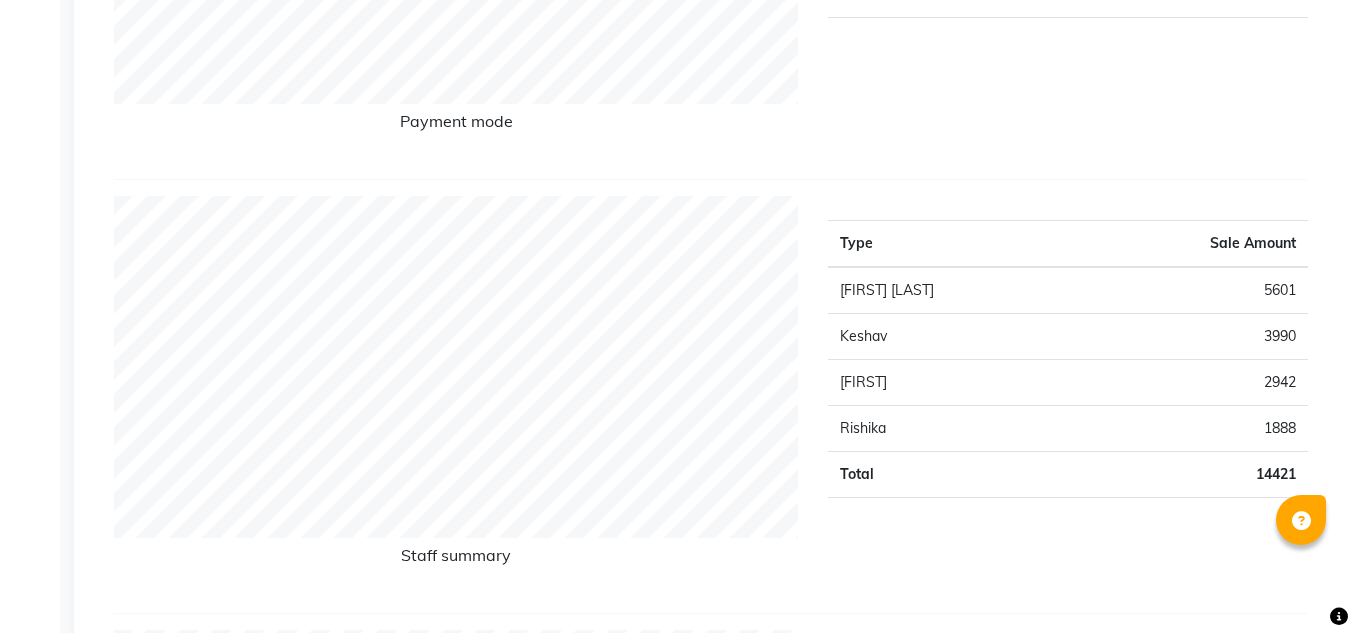 scroll, scrollTop: 587, scrollLeft: 0, axis: vertical 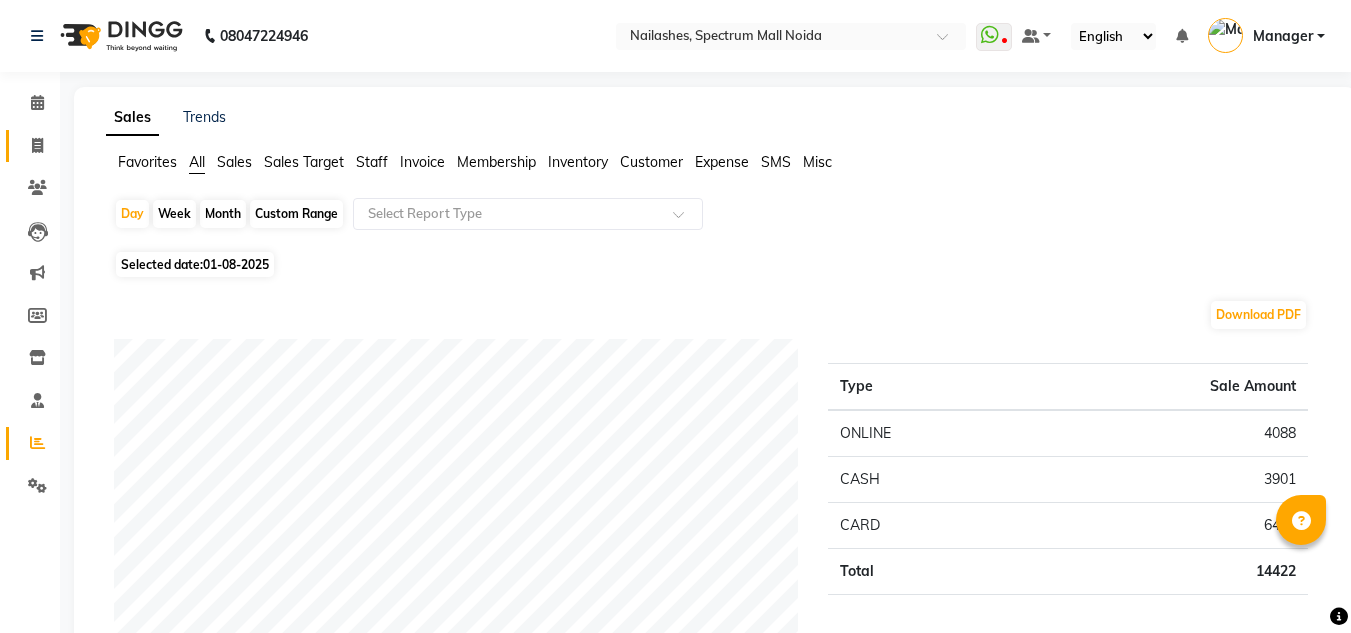 click on "Invoice" 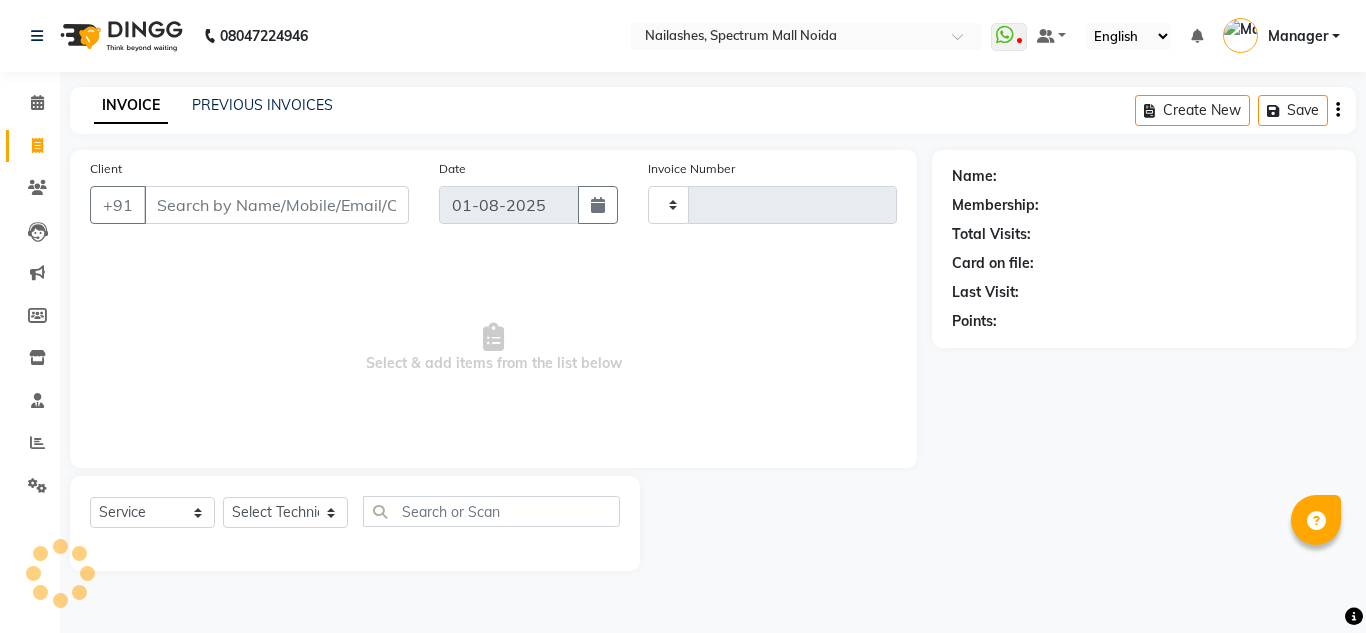type on "0661" 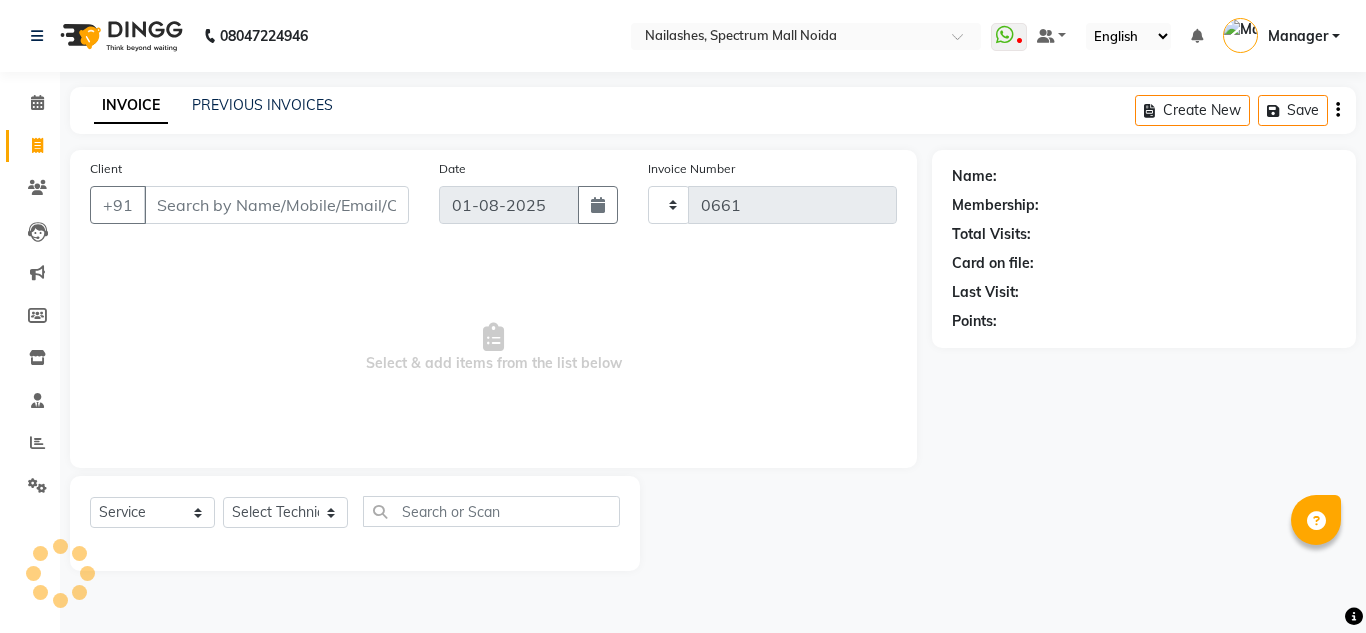 select on "6068" 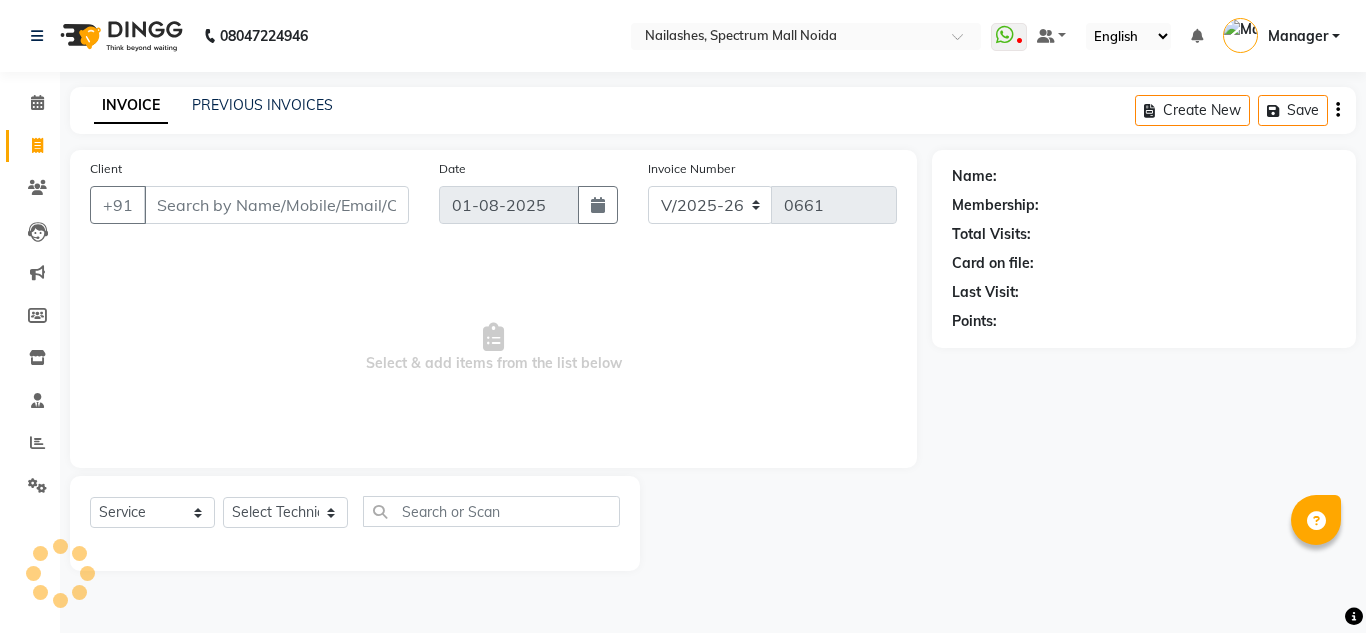 click on "INVOICE PREVIOUS INVOICES Create New   Save" 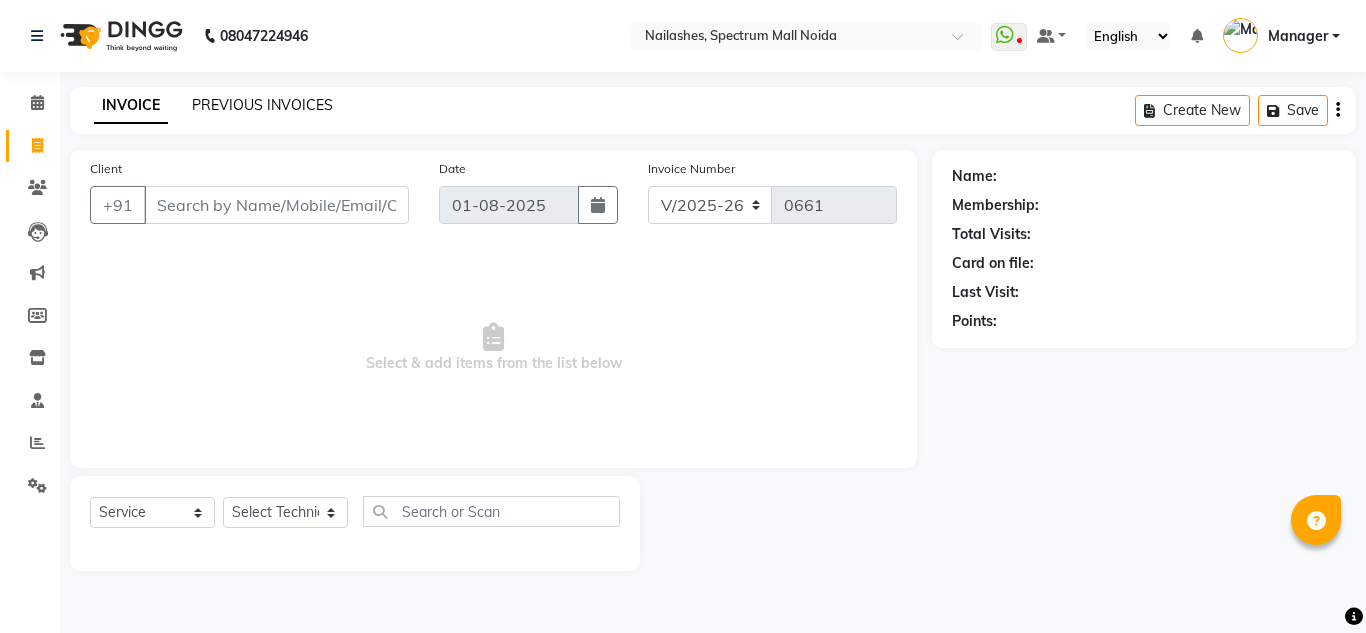 click on "PREVIOUS INVOICES" 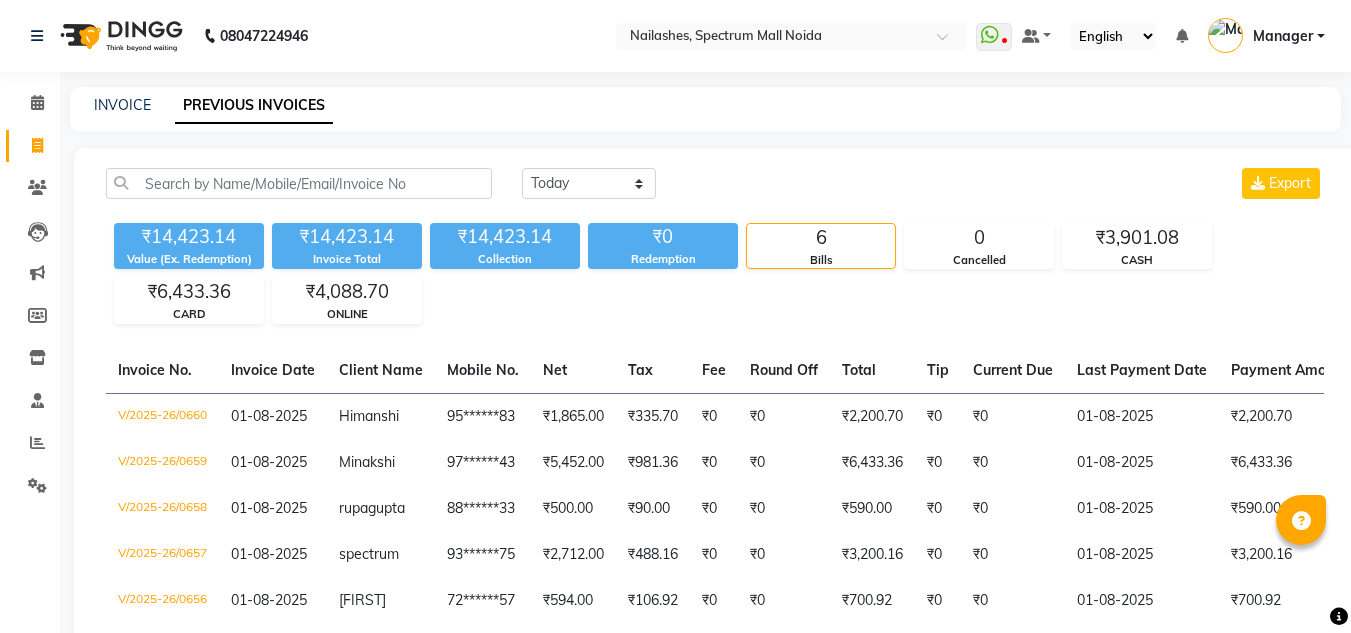 click on "Tax" 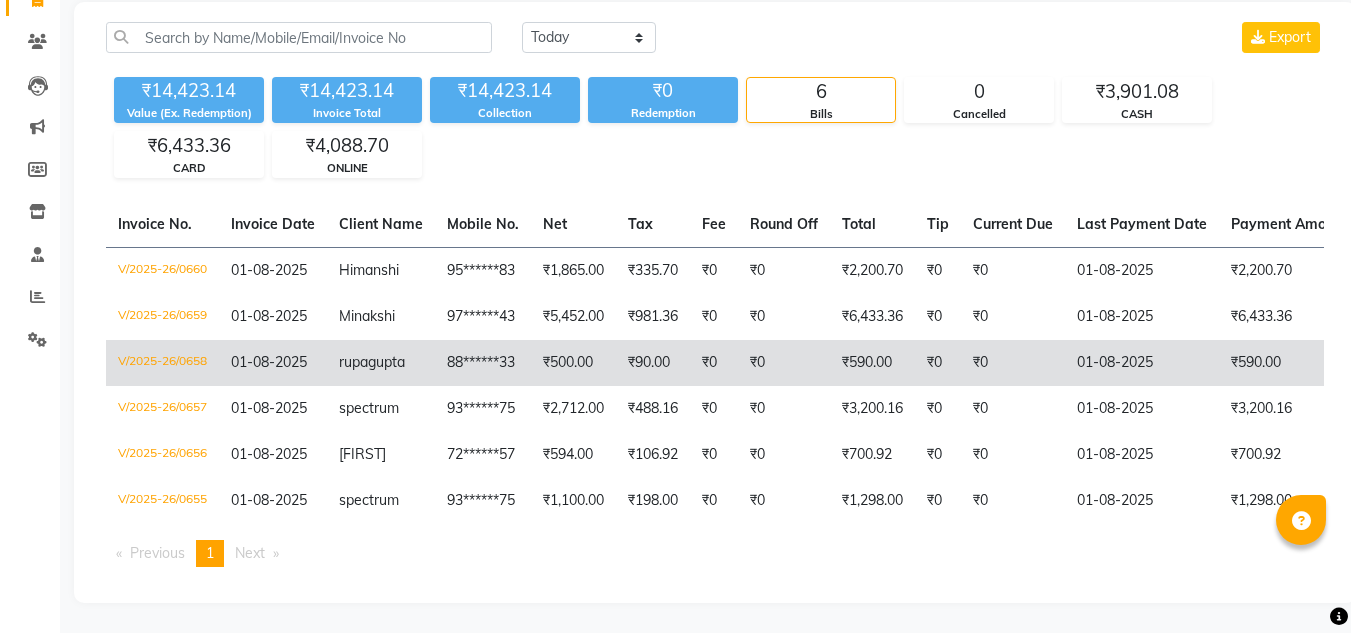 scroll, scrollTop: 0, scrollLeft: 0, axis: both 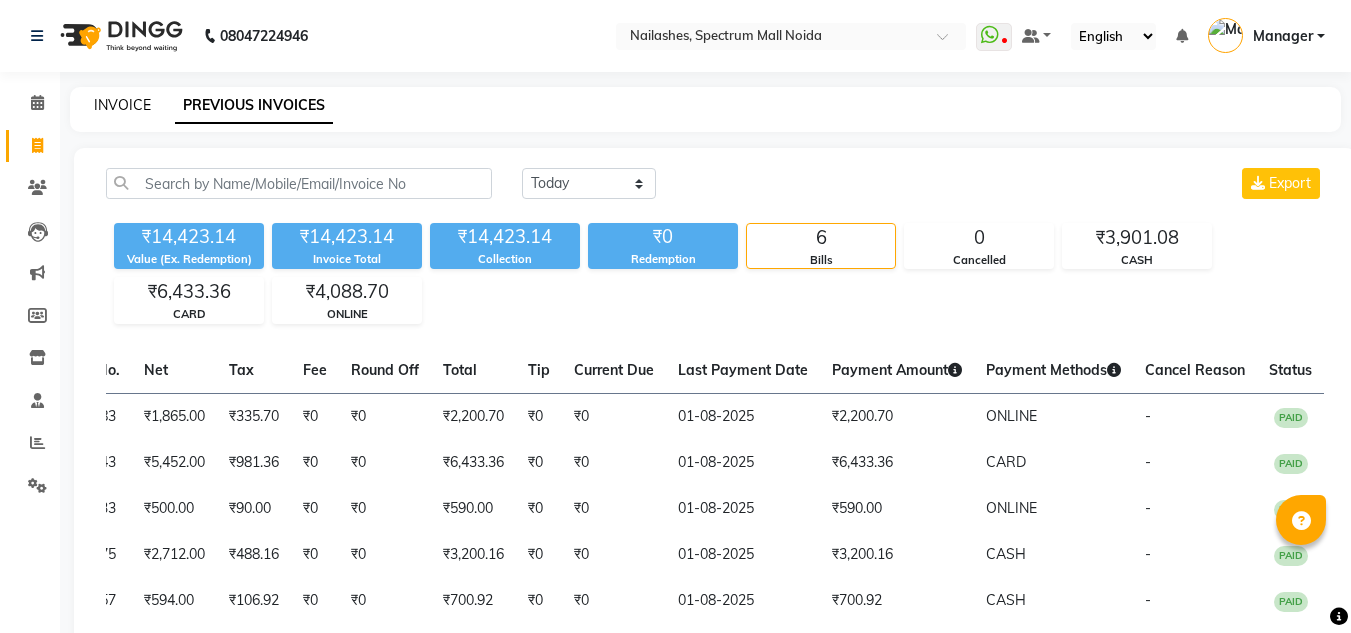 click on "INVOICE" 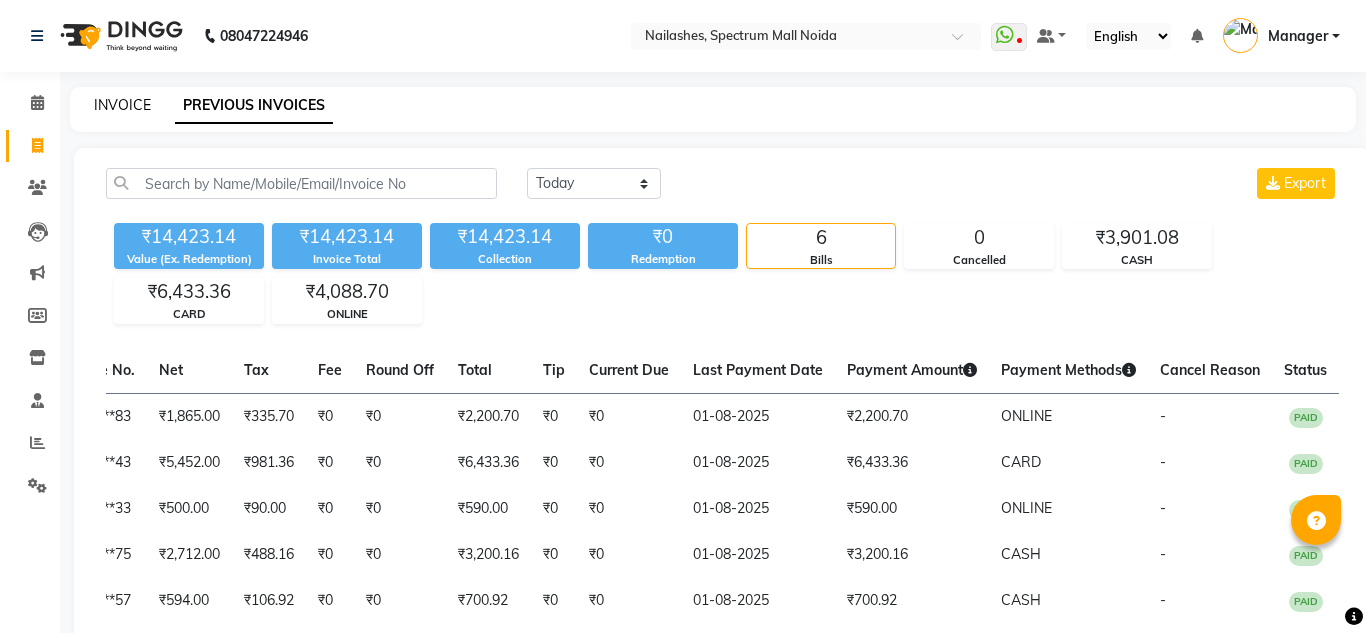 select on "service" 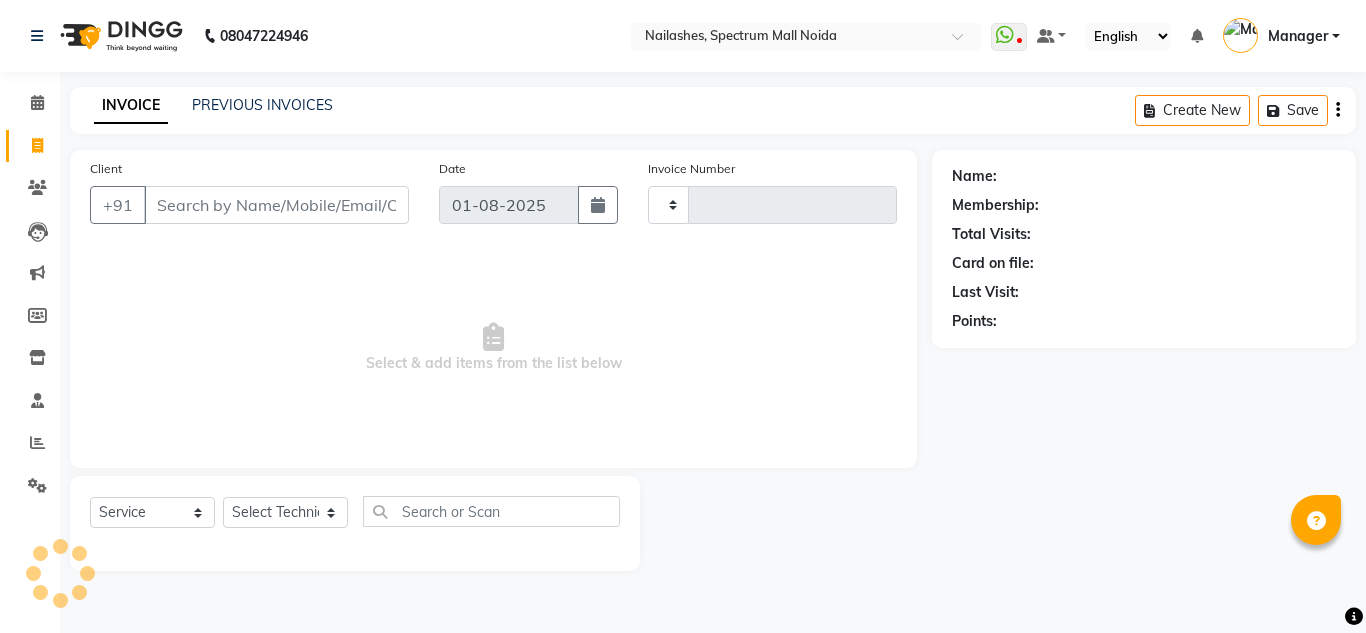 type on "0661" 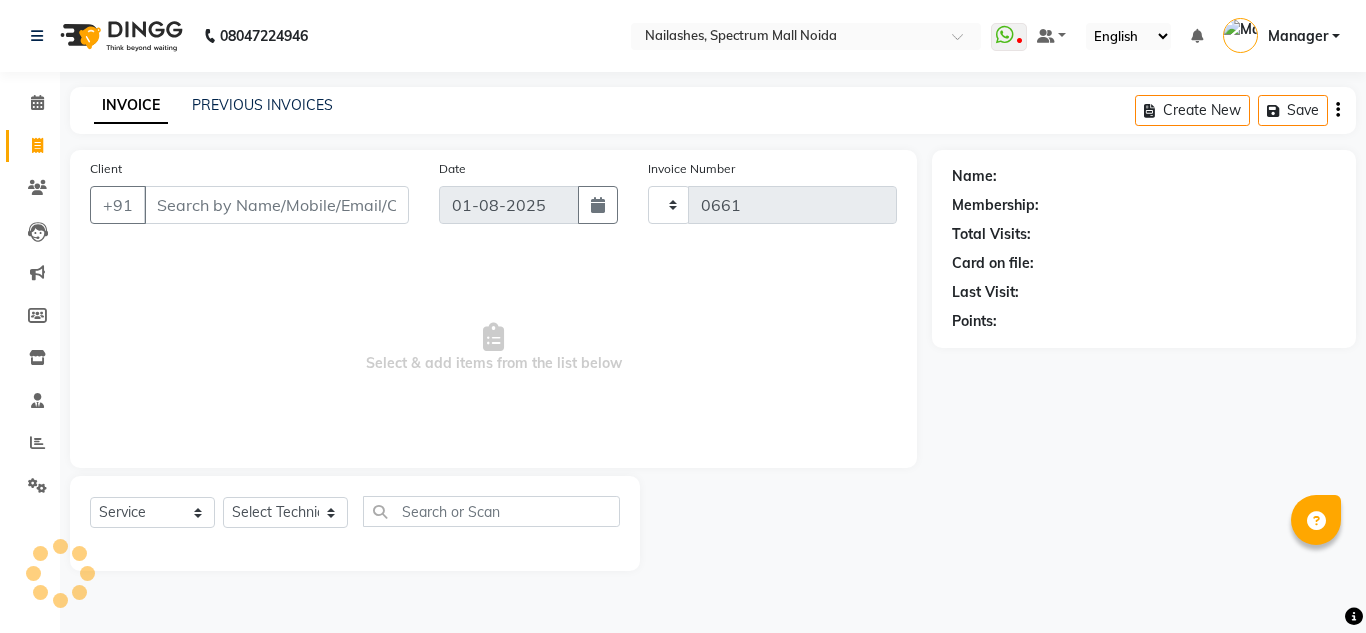 select on "6068" 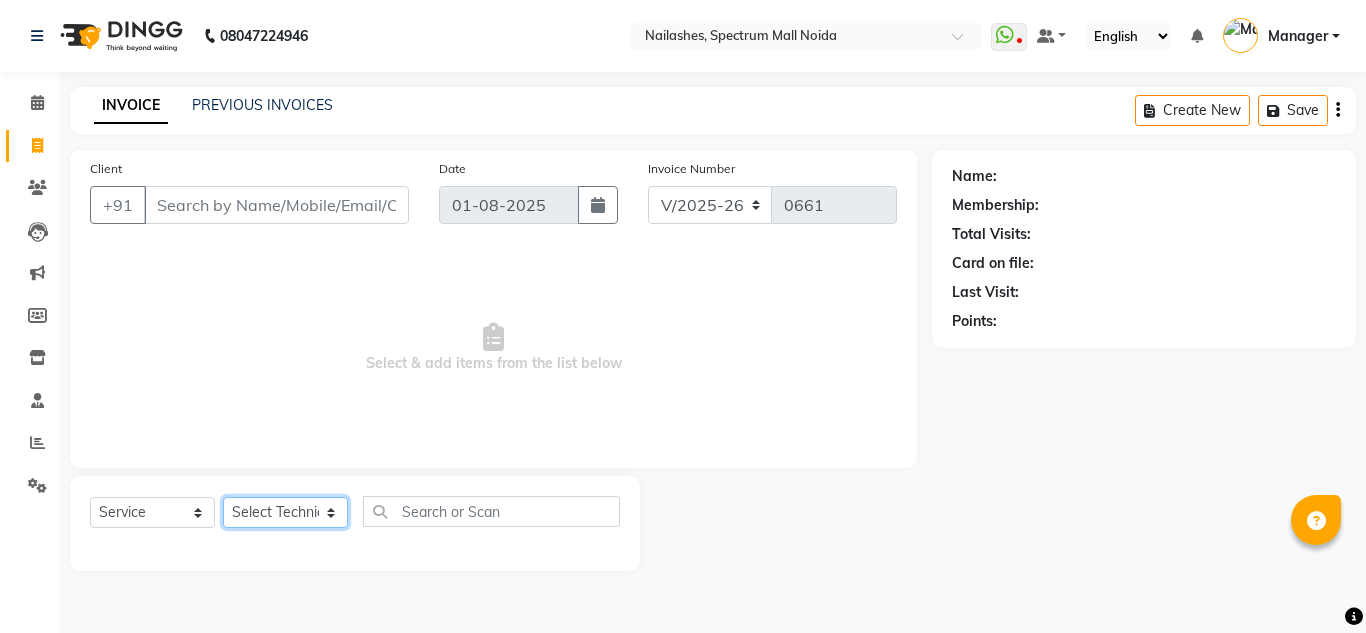 click on "Select Technician [FIRST] [FIRST] [FIRST] Manager [FIRST] [FIRST] [FIRST]" 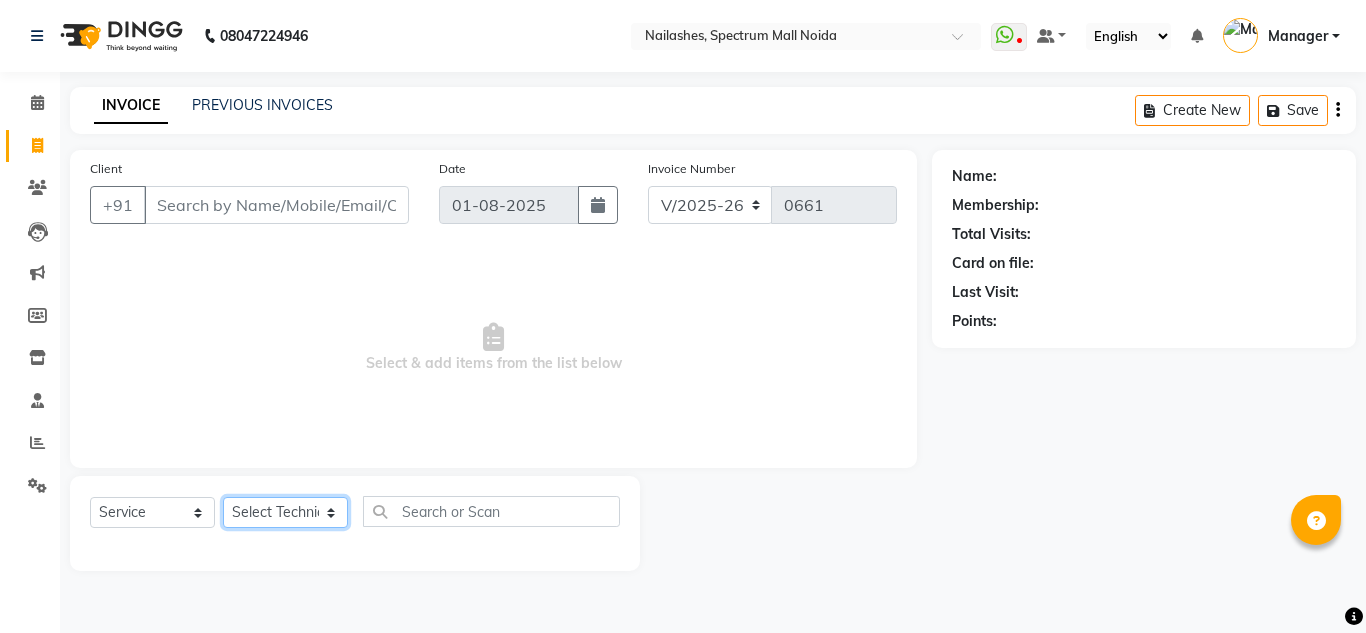 select on "46557" 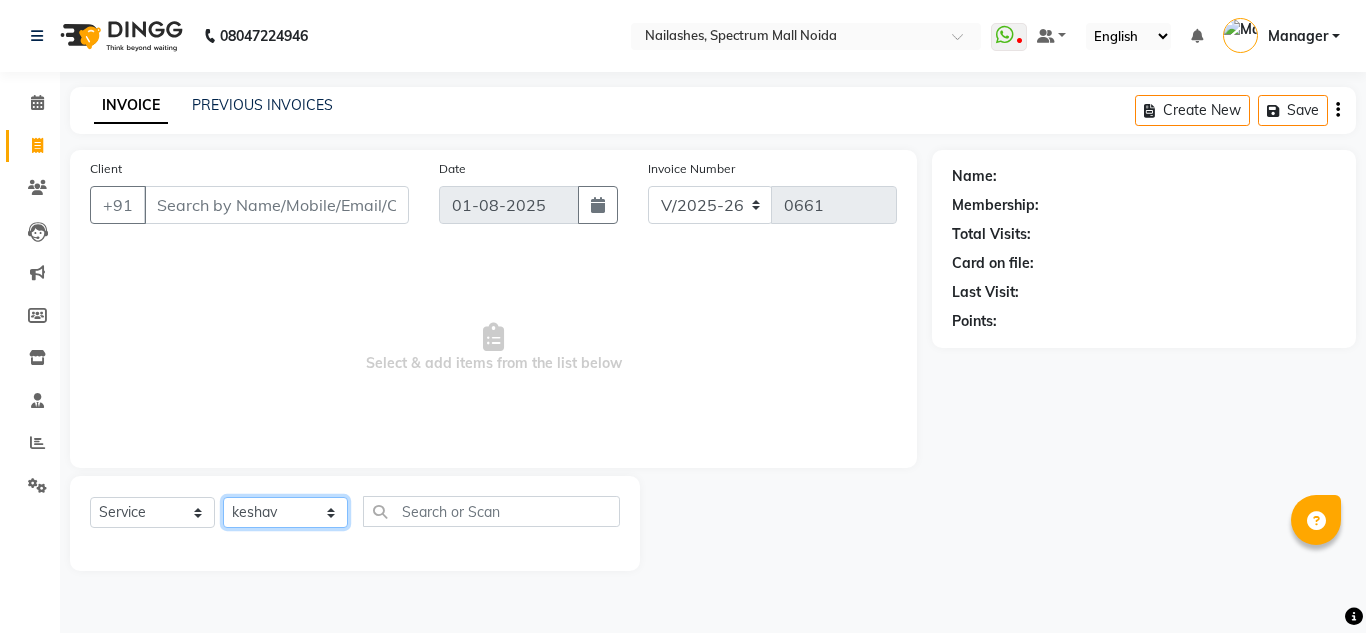 click on "Select Technician [FIRST] [FIRST] [FIRST] Manager [FIRST] [FIRST] [FIRST]" 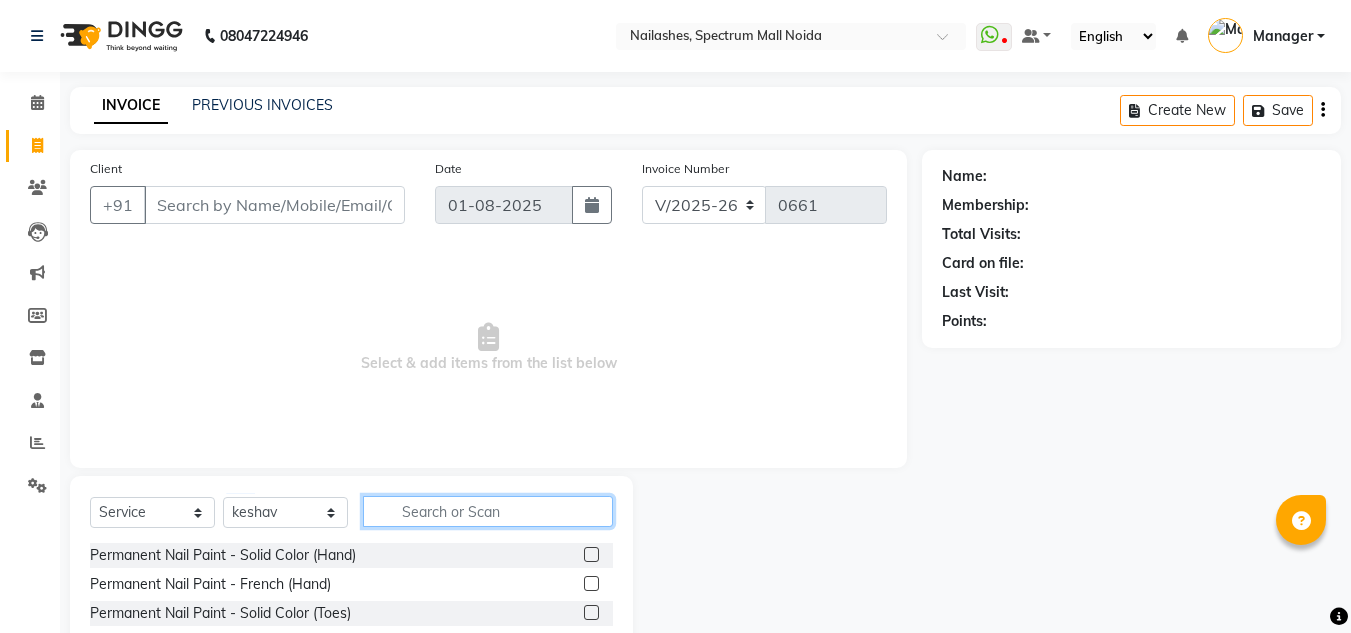 click 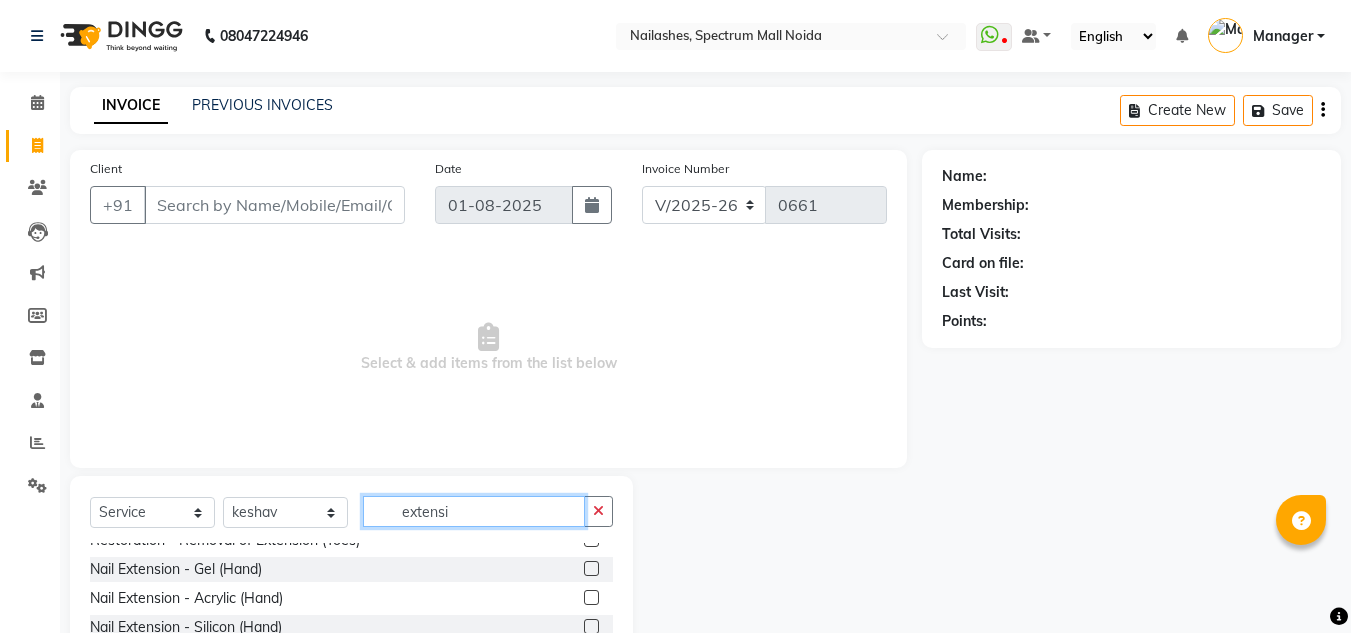 scroll, scrollTop: 45, scrollLeft: 0, axis: vertical 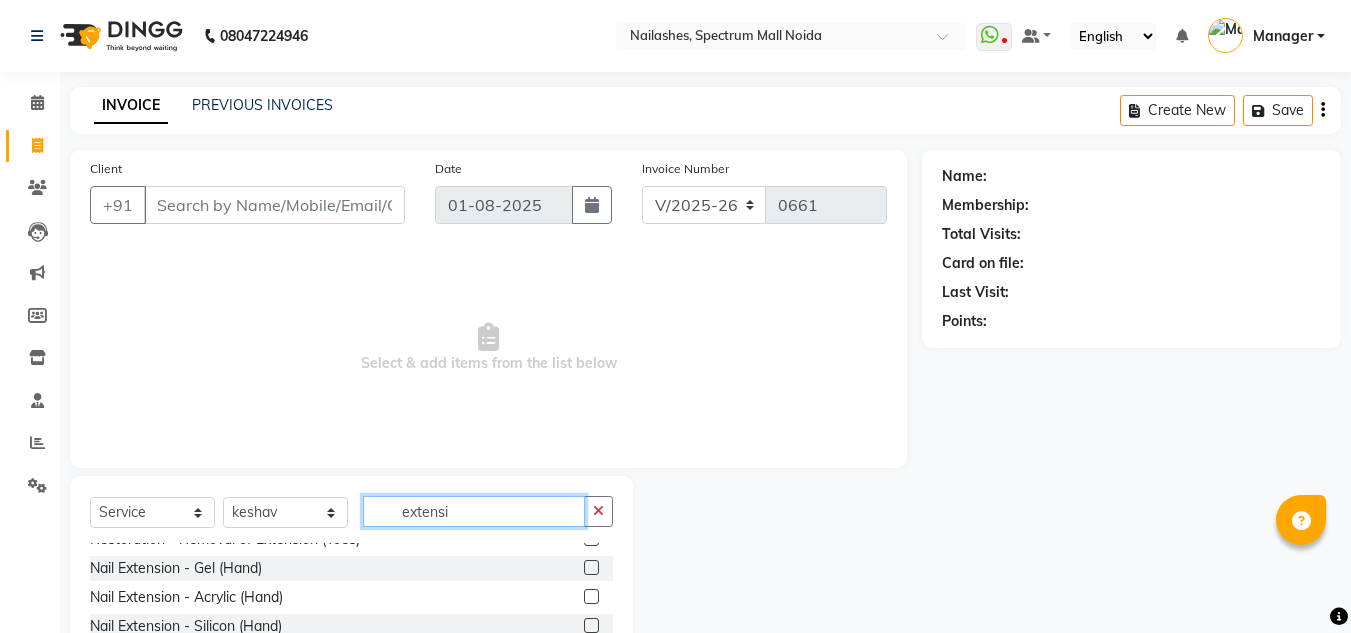 type on "extensi" 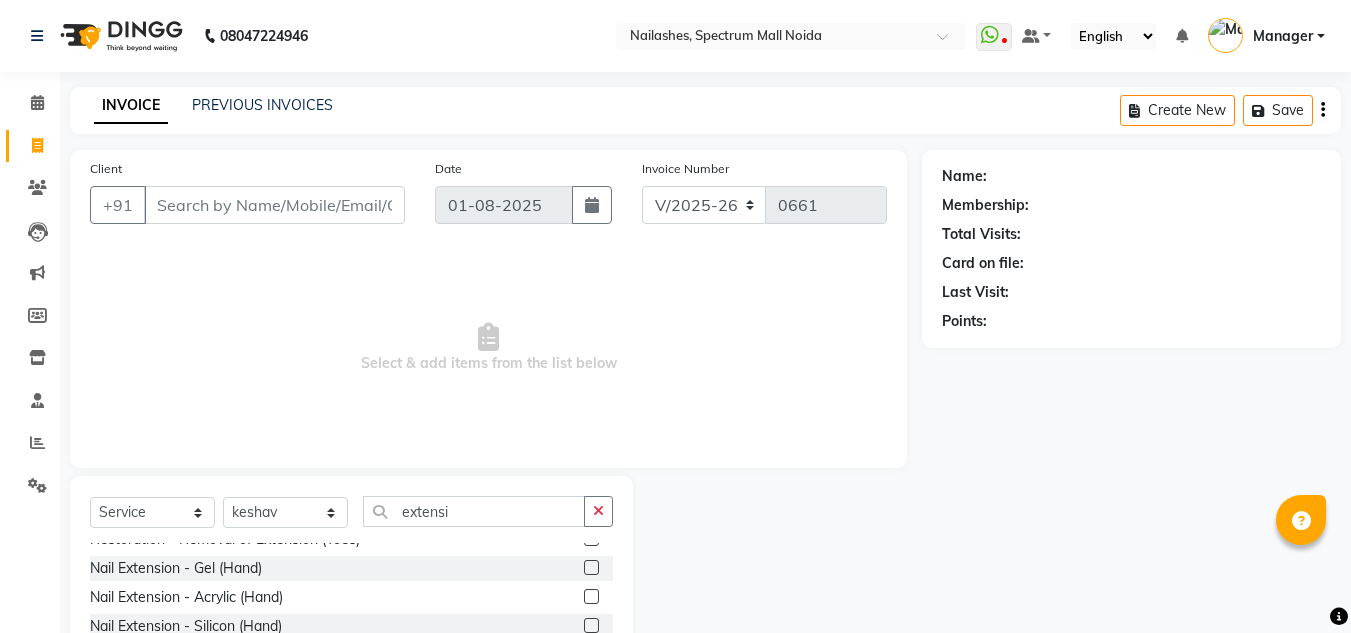 click 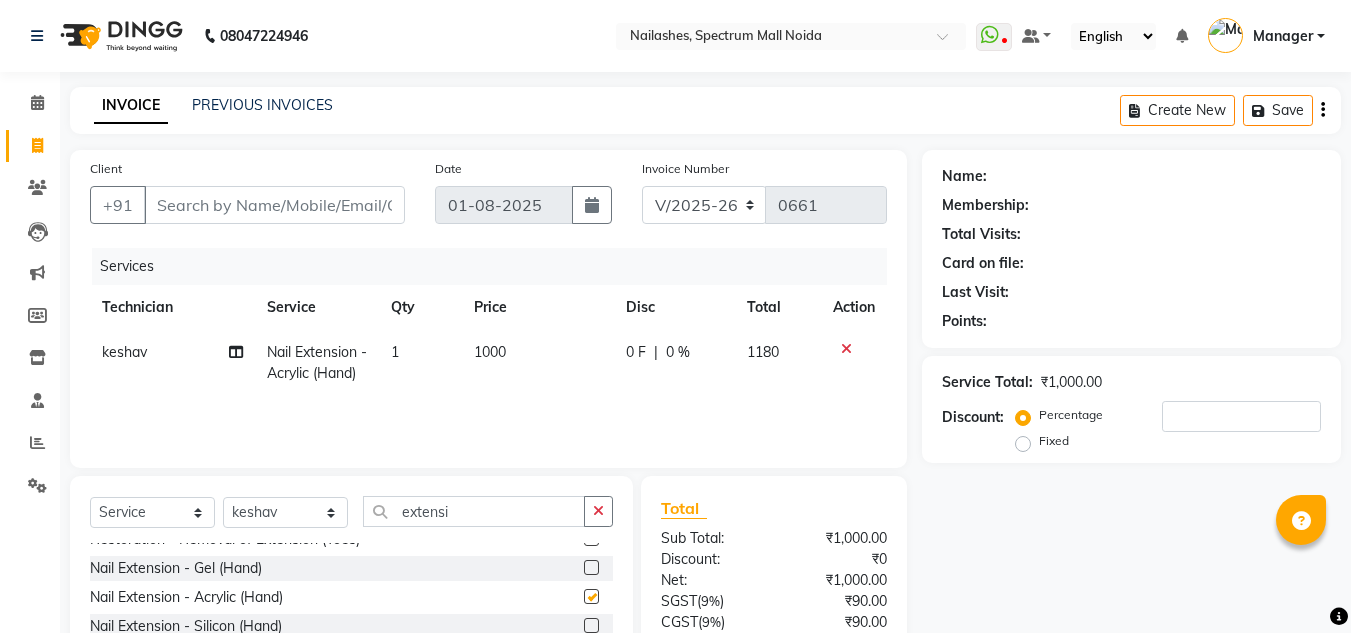 checkbox on "false" 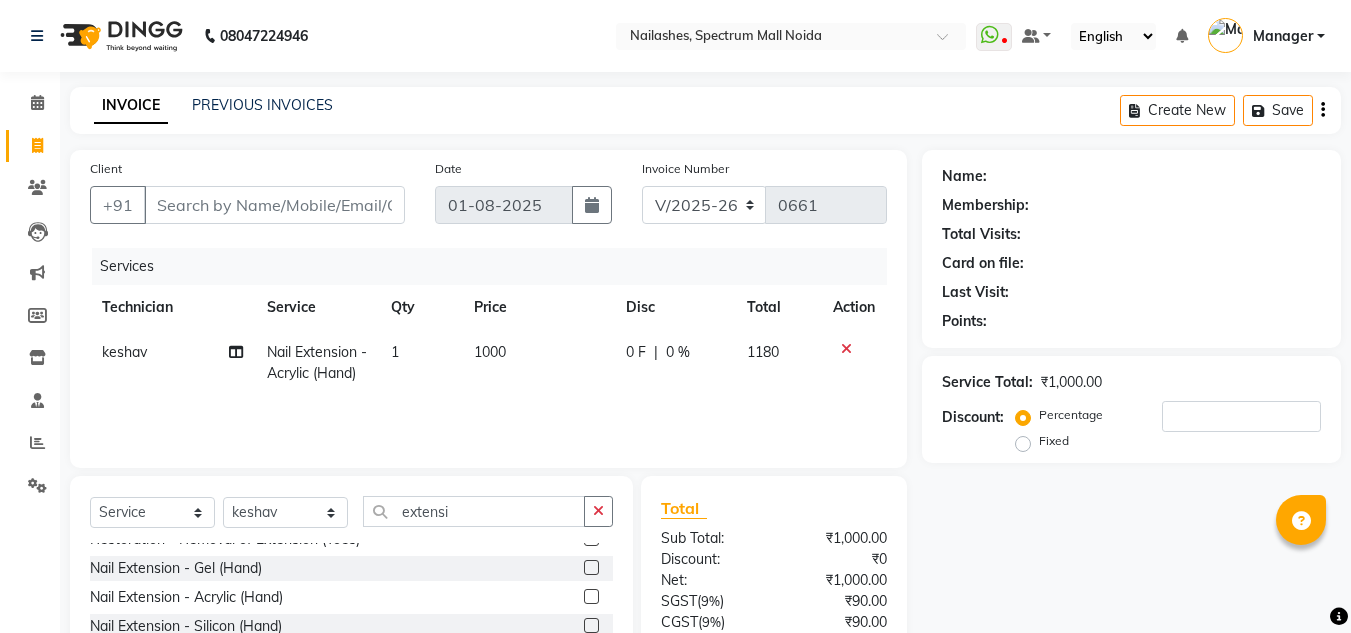 click on "1000" 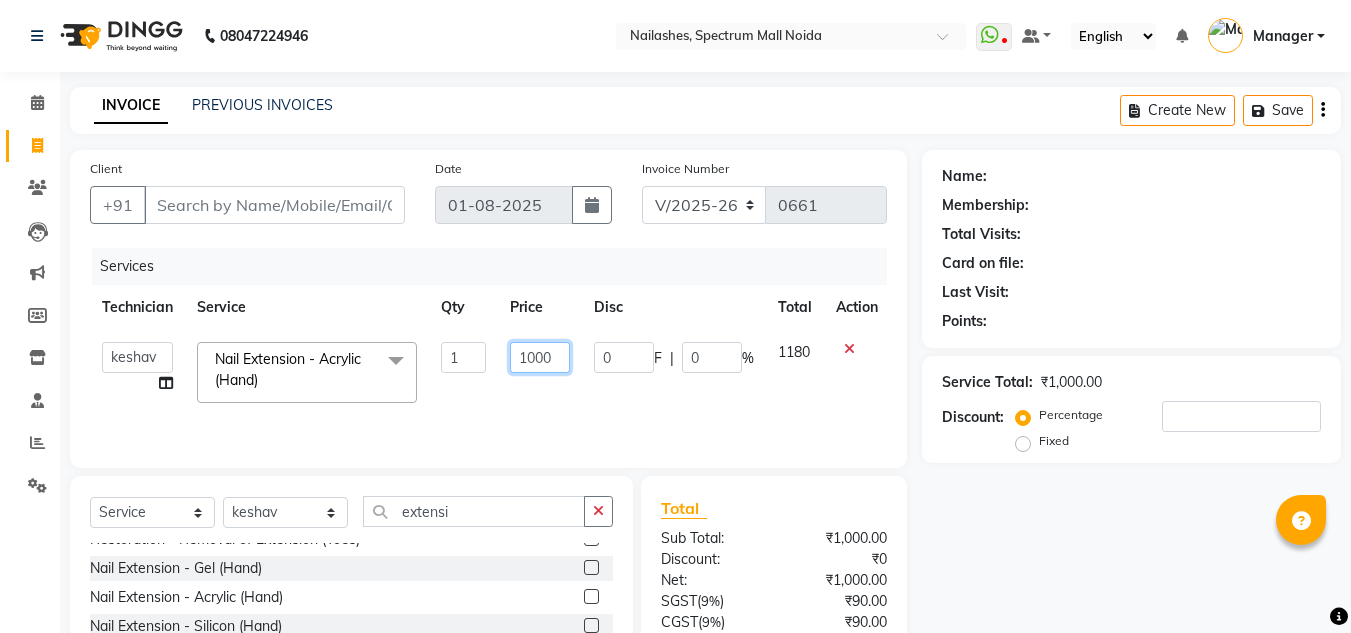 click on "1000" 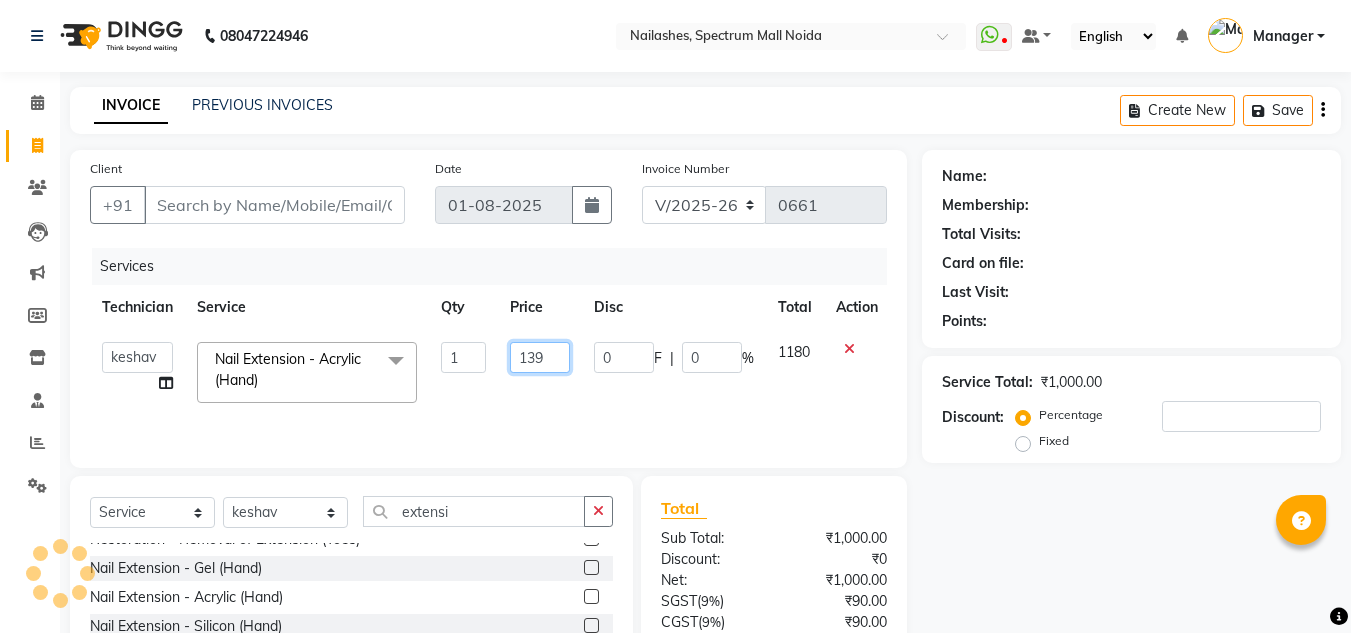 type on "1390" 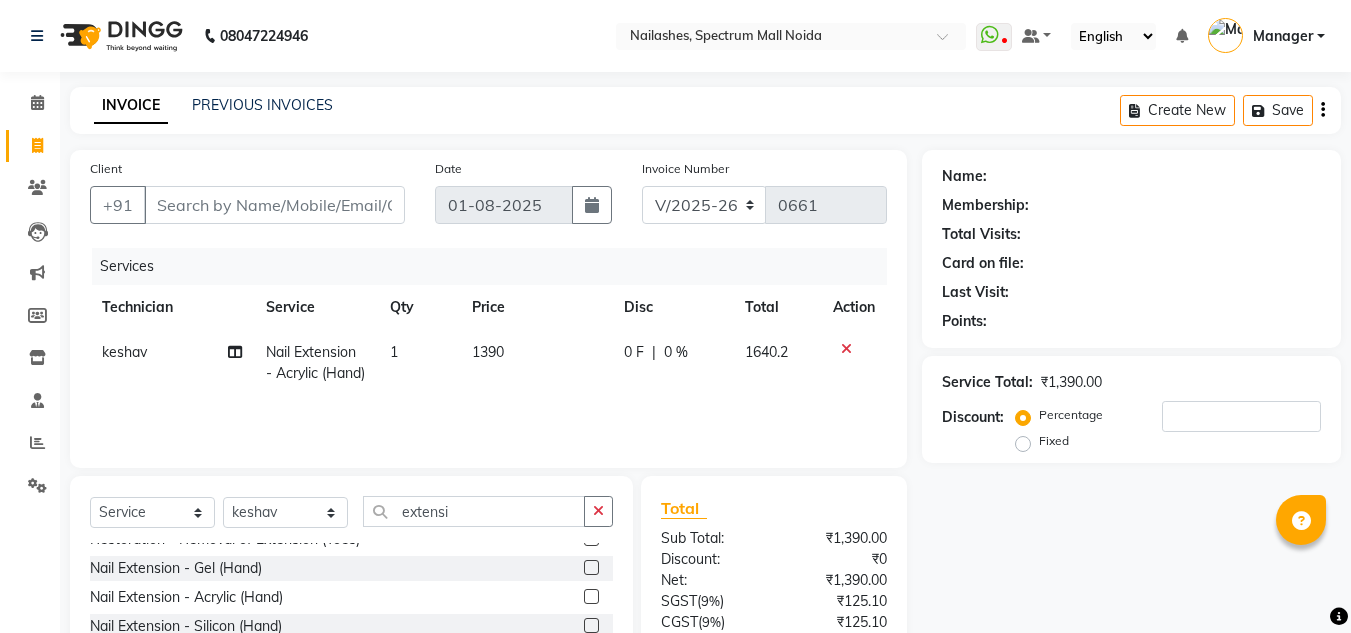 click on "0 F | 0 %" 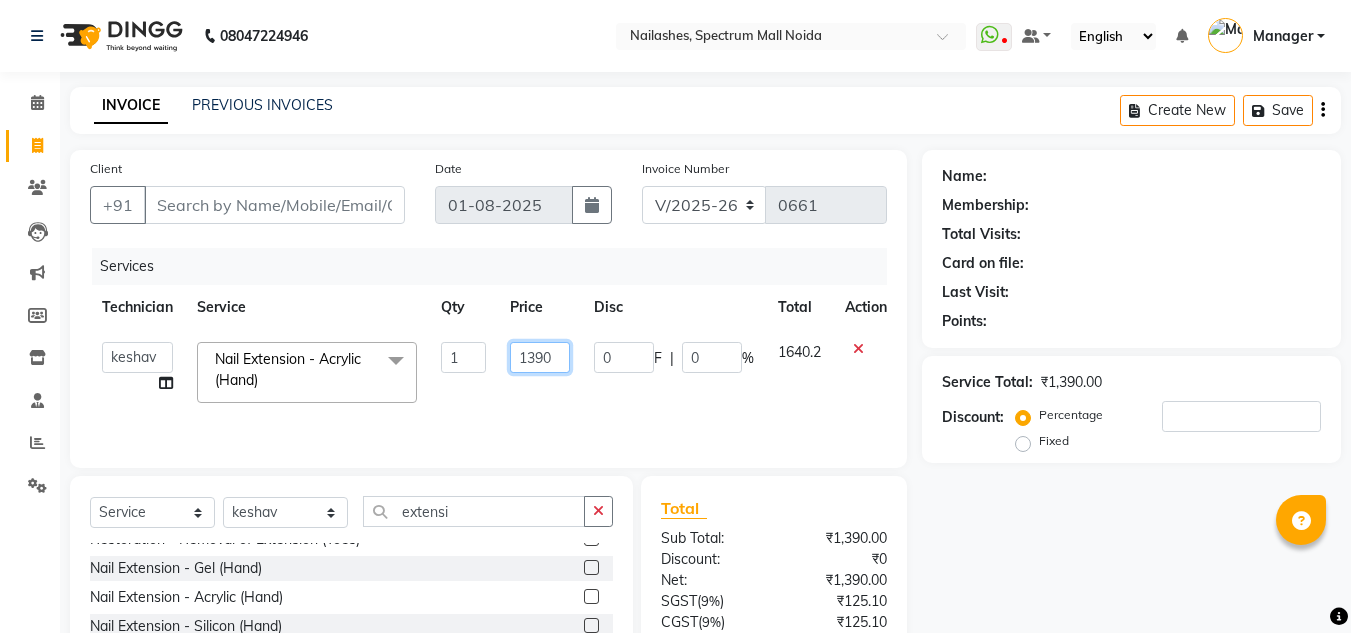 click on "1390" 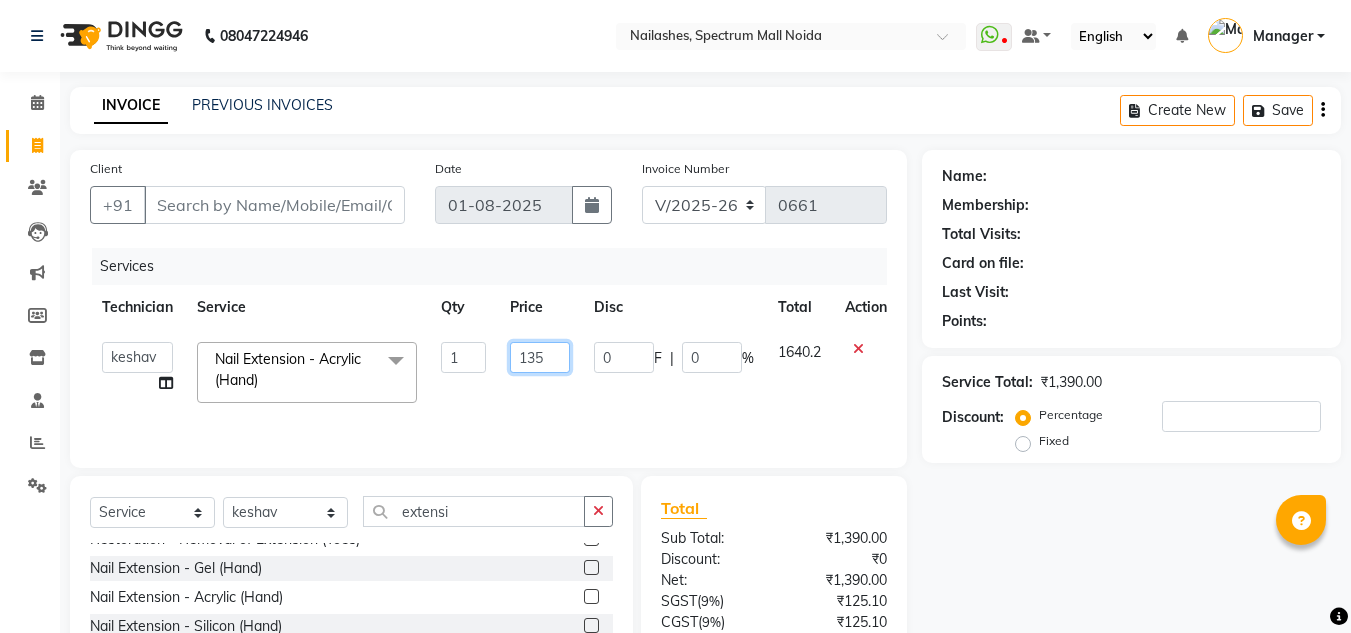 type on "1350" 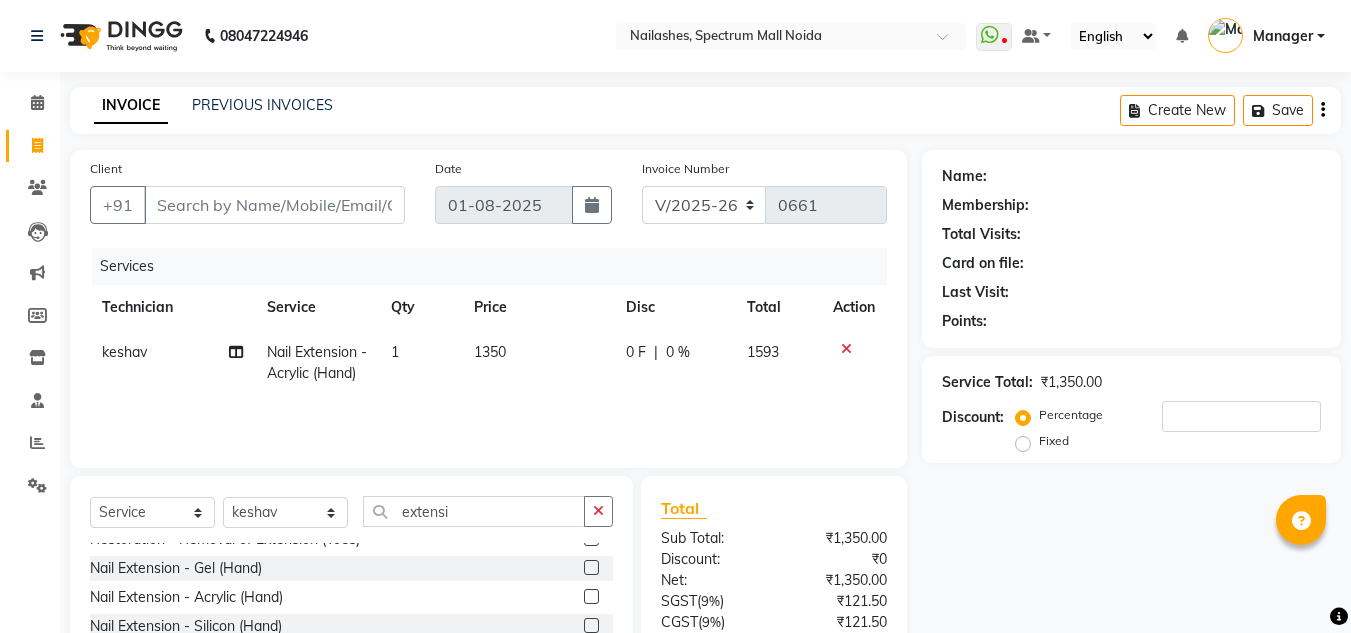 click on "[FIRST] Nail Extension - Acrylic (Hand) 1 1350 0 F | 0 % 1593" 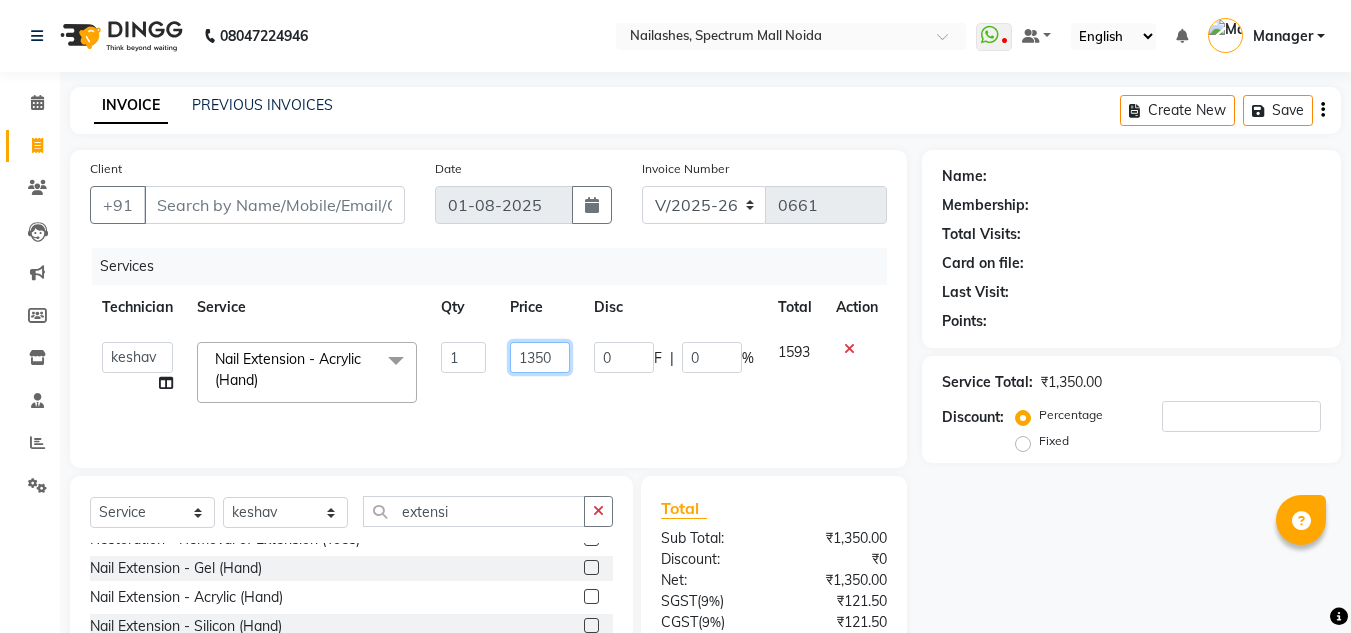 click on "1350" 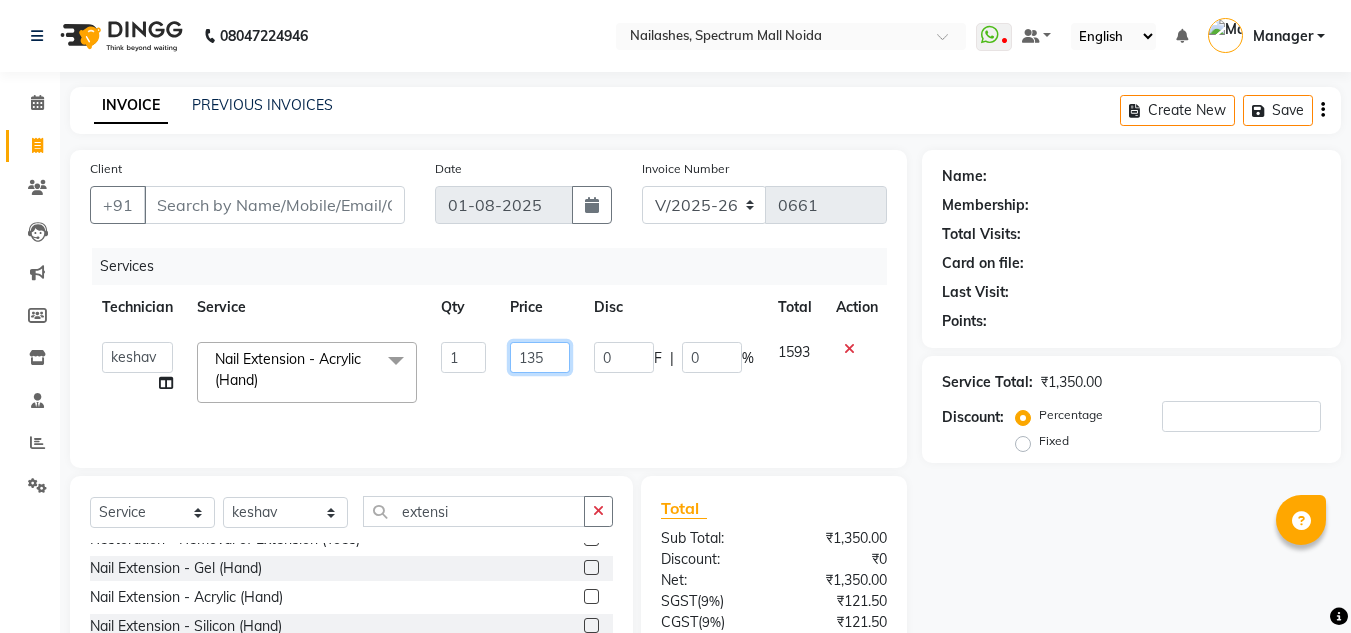 type on "1356" 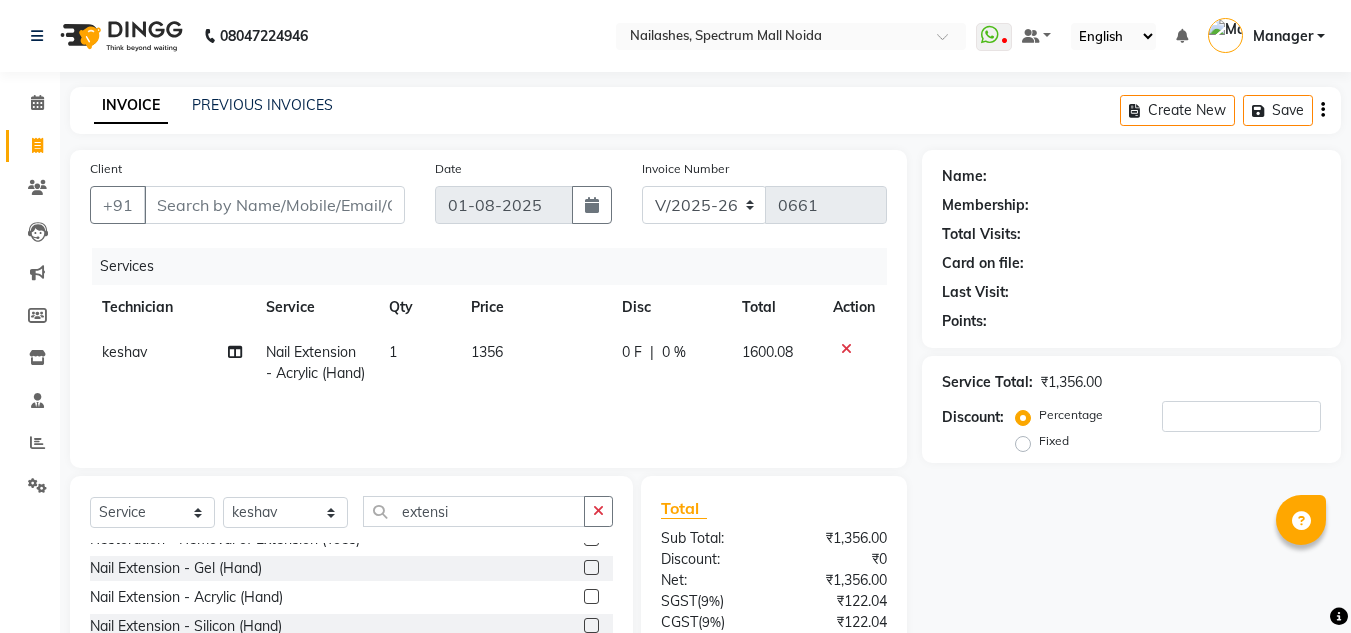 click on "1356" 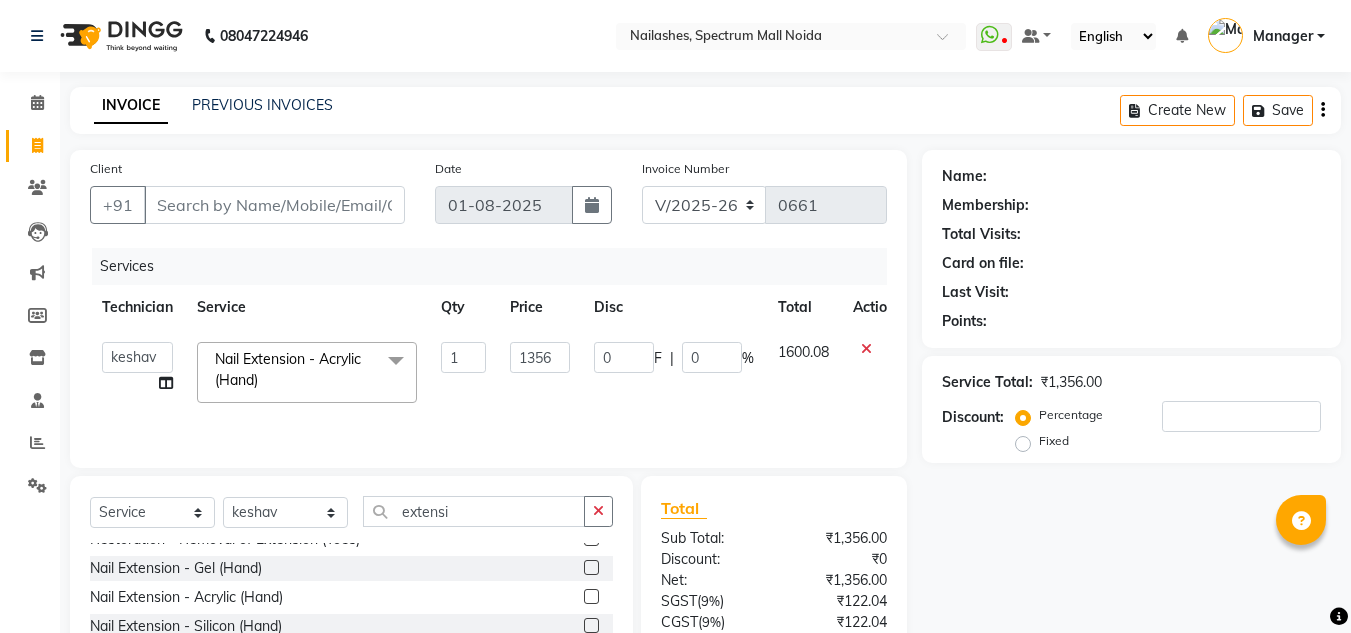 scroll, scrollTop: 168, scrollLeft: 0, axis: vertical 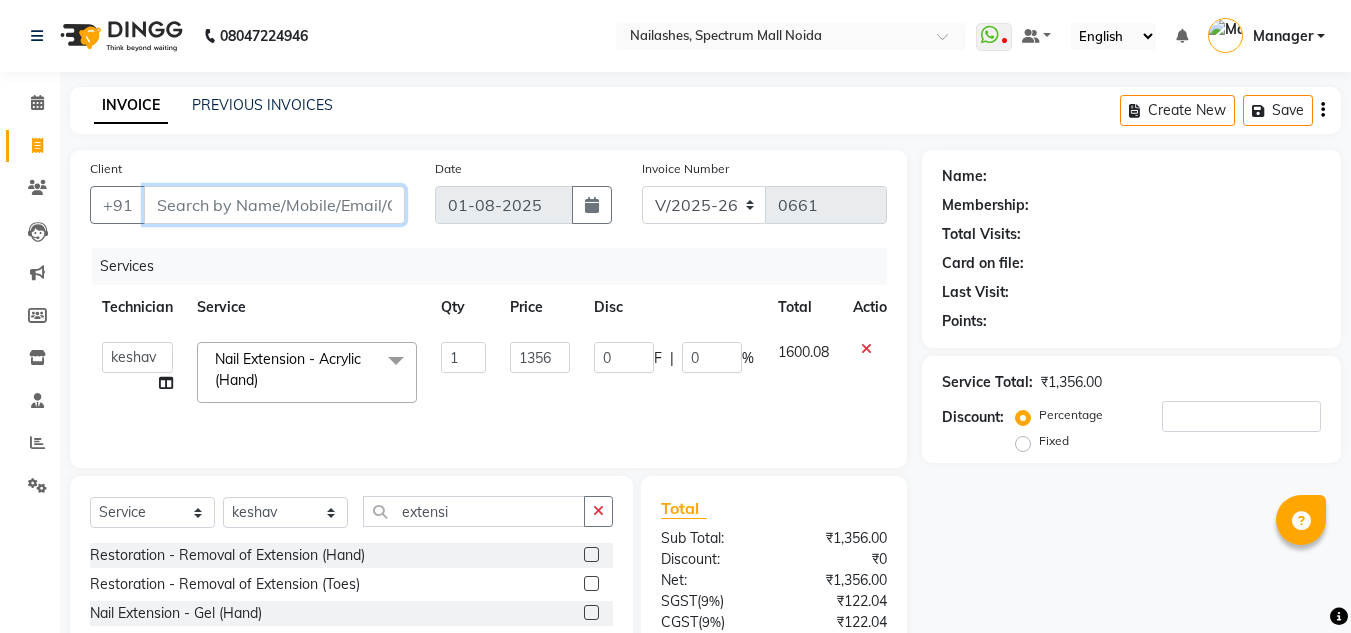 click on "Client" at bounding box center (274, 205) 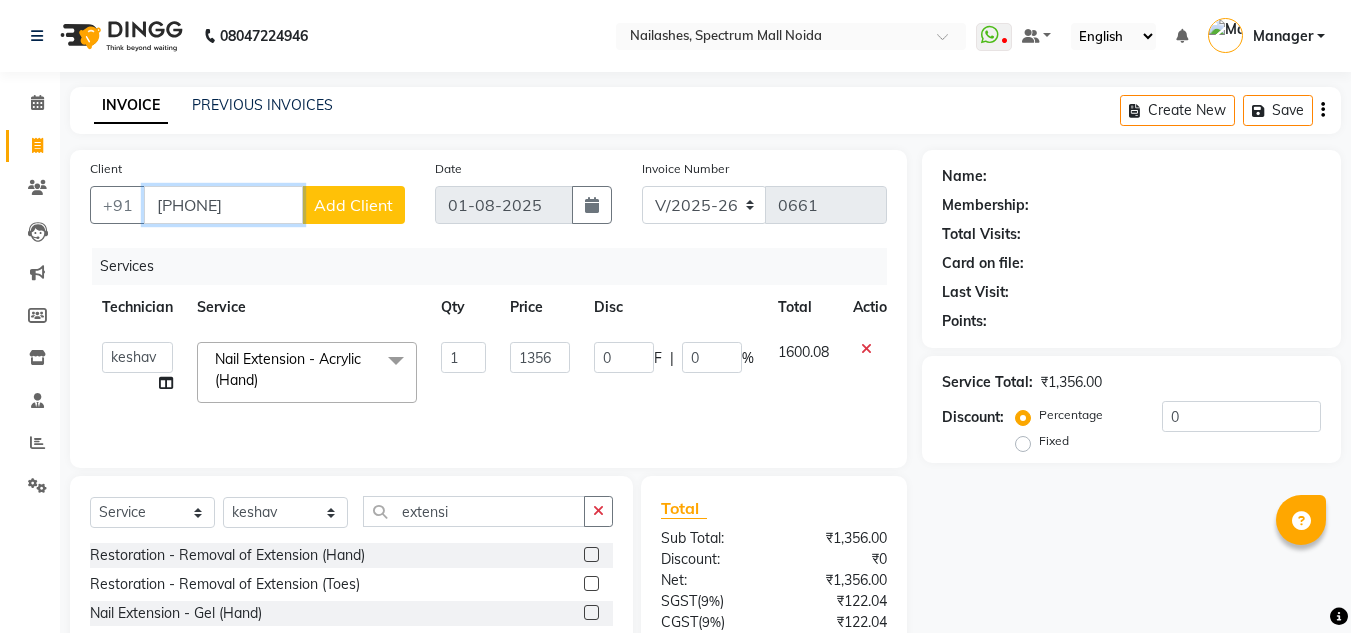 type on "[PHONE]" 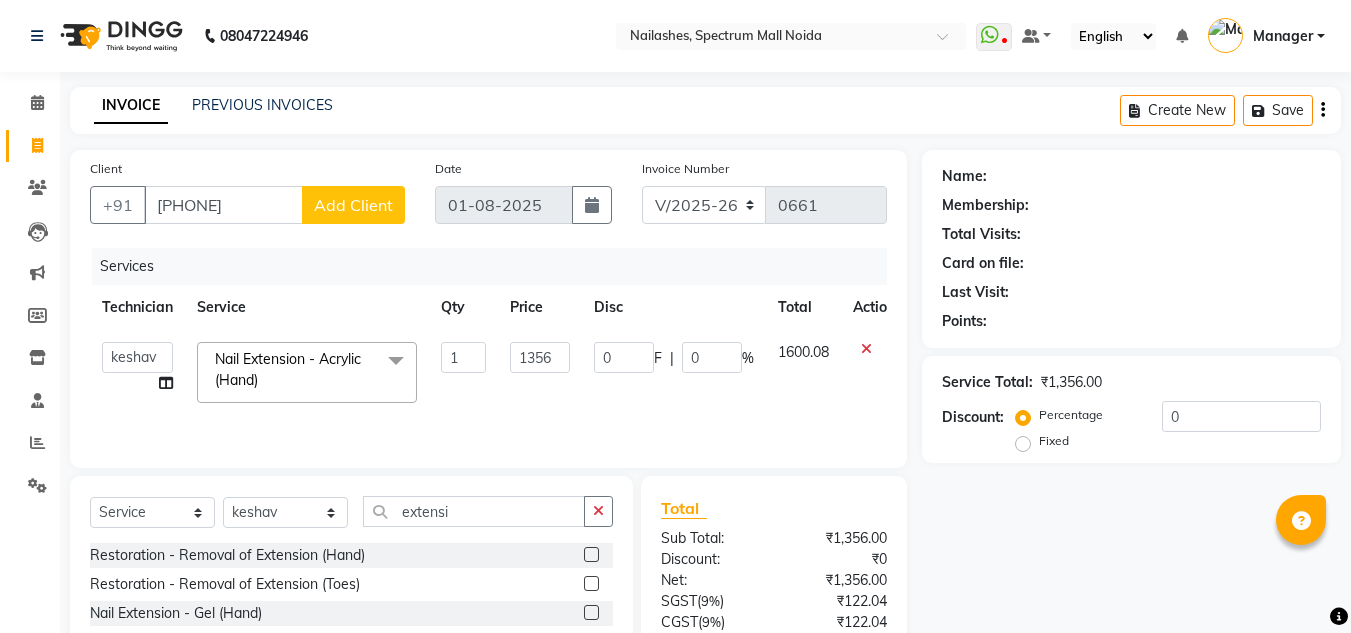 click on "Add Client" 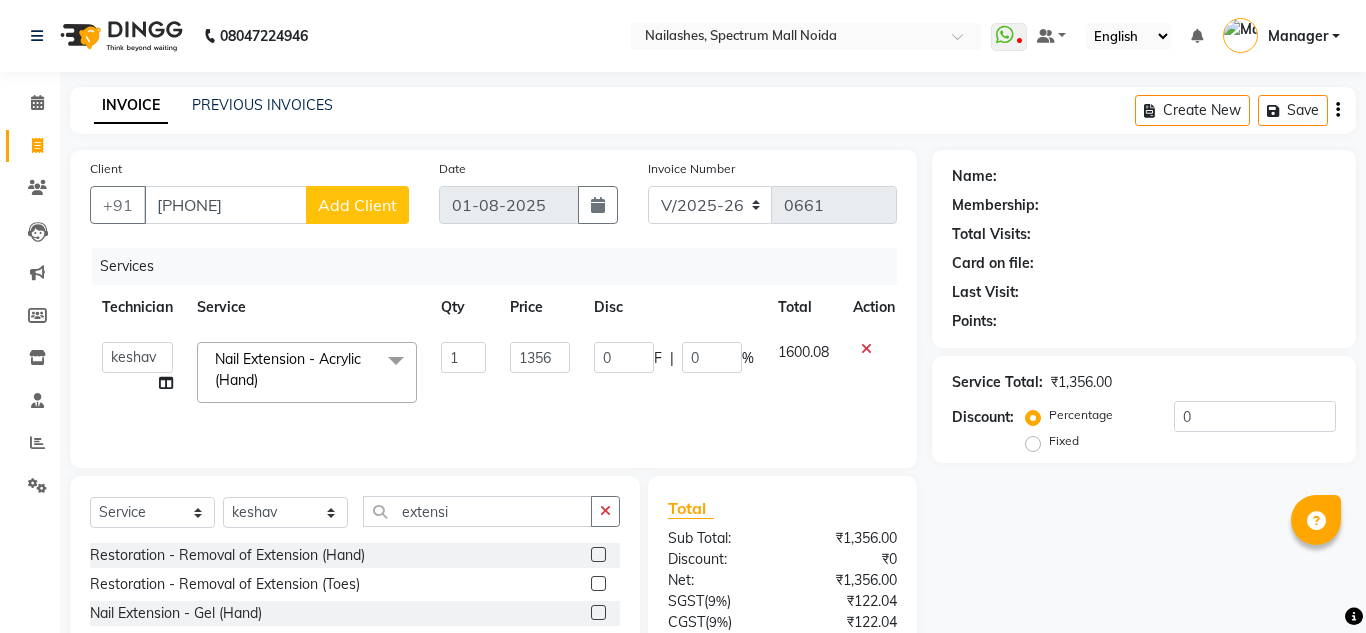 select on "21" 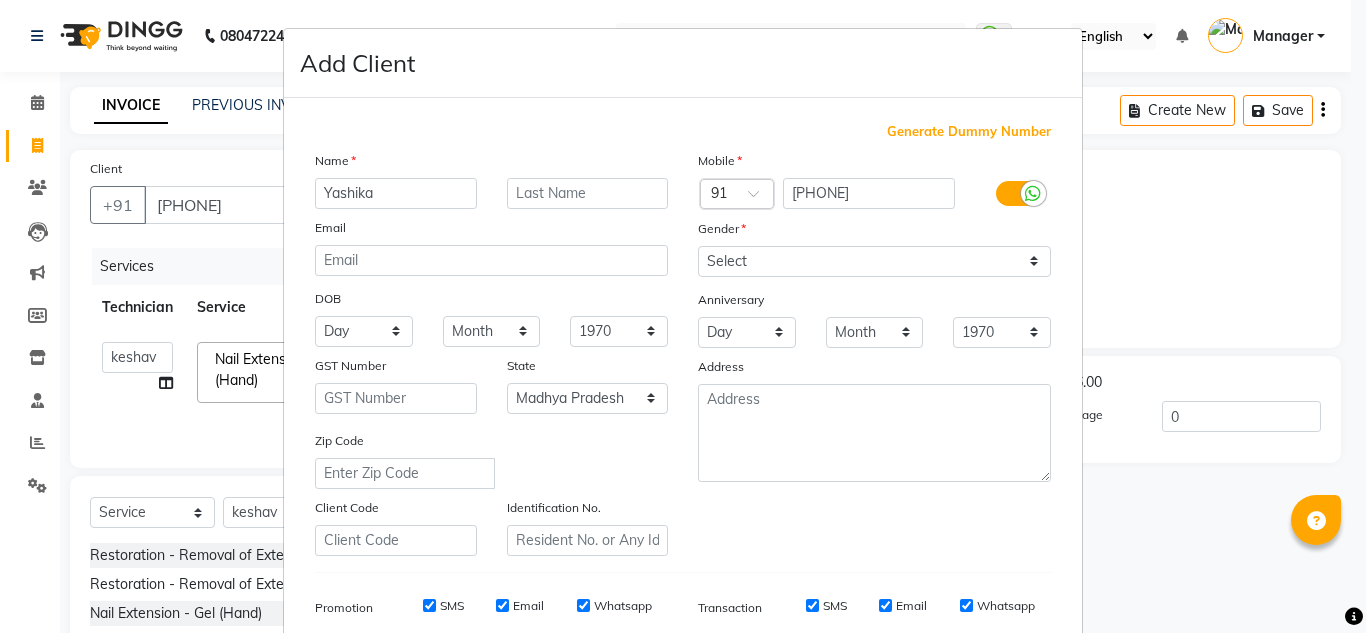 type on "Yashika" 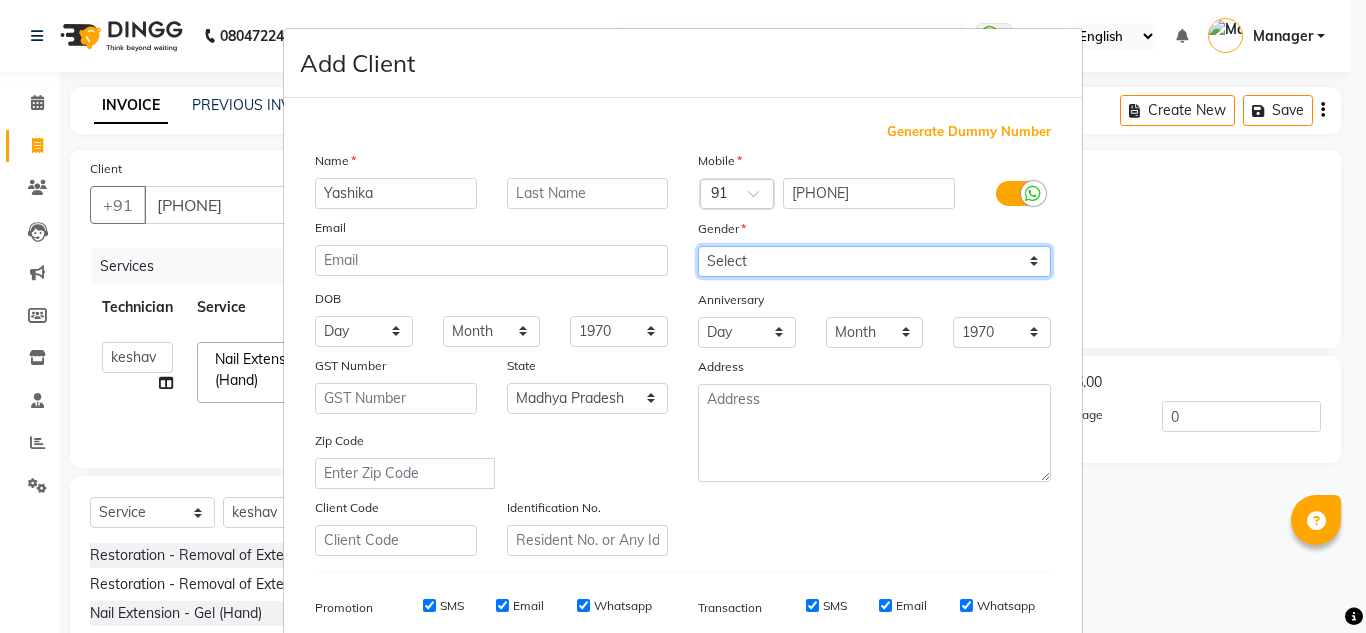 click on "Select Male Female Other Prefer Not To Say" at bounding box center (874, 261) 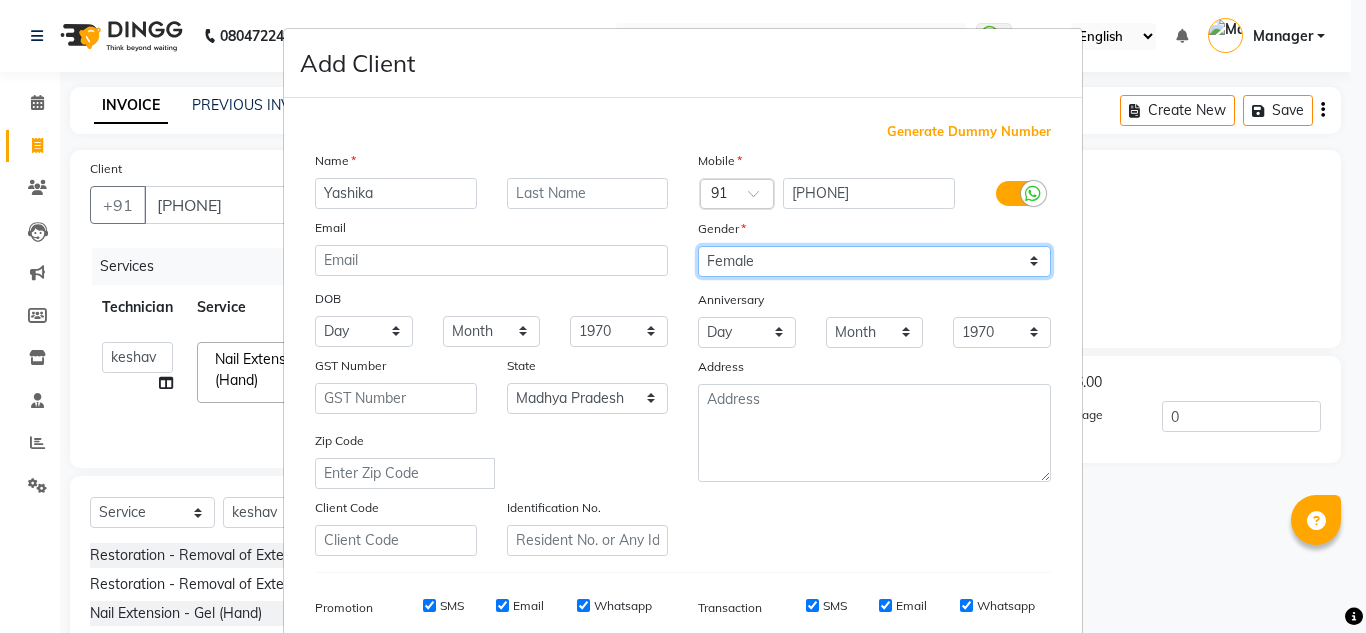click on "Select Male Female Other Prefer Not To Say" at bounding box center [874, 261] 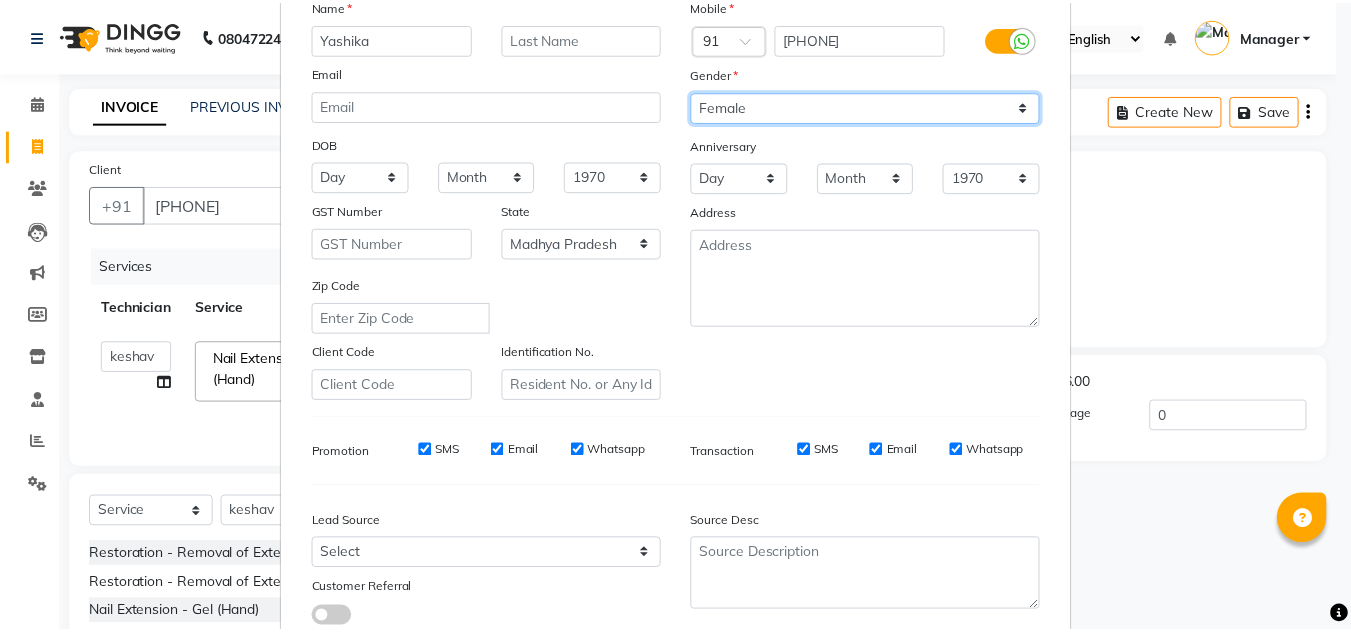 scroll, scrollTop: 290, scrollLeft: 0, axis: vertical 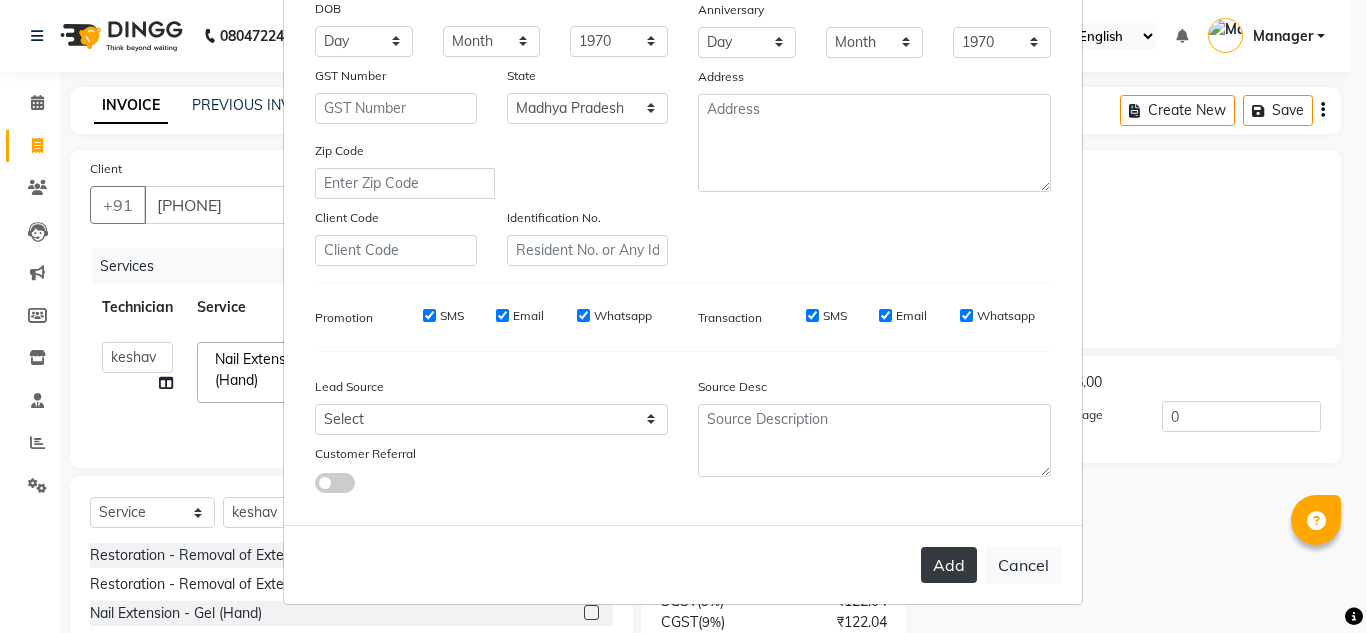 click on "Add" at bounding box center [949, 565] 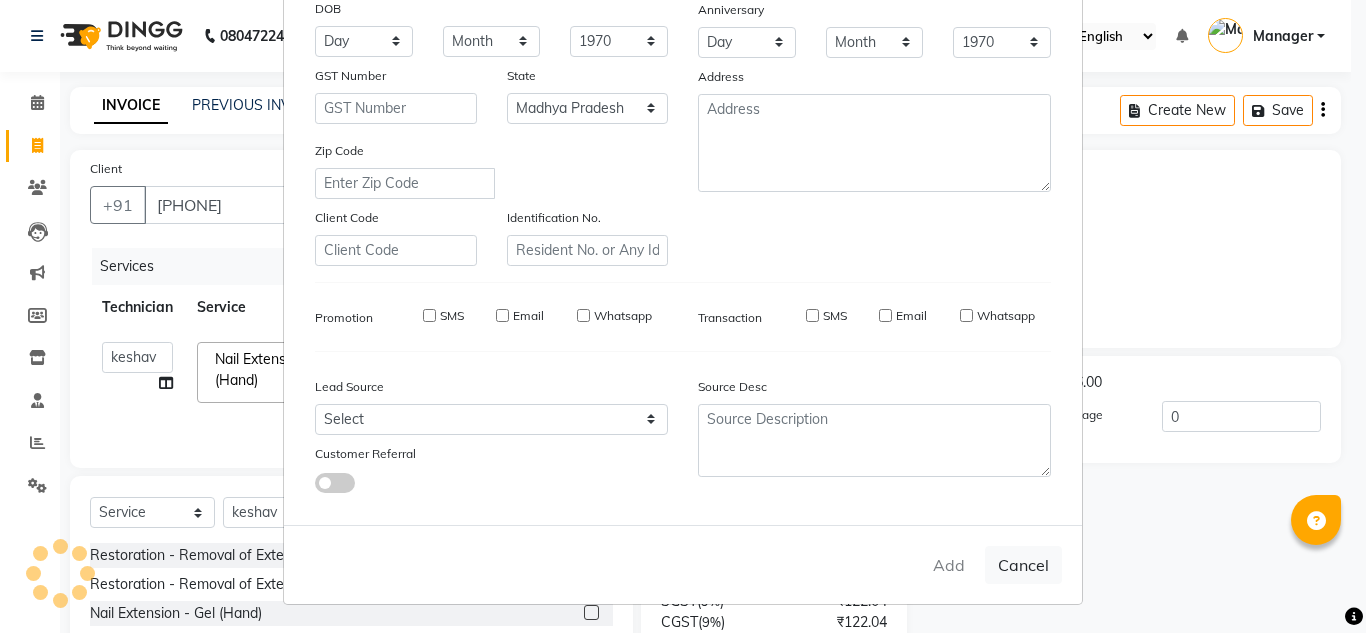 type on "84******77" 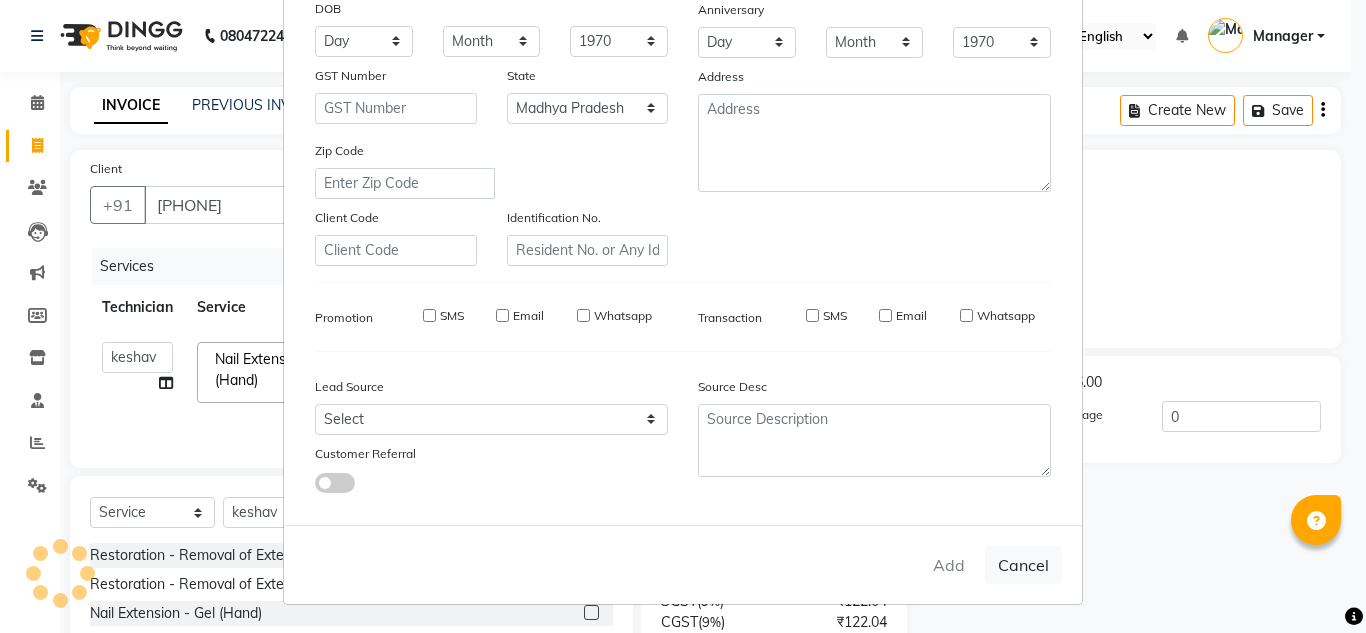 select 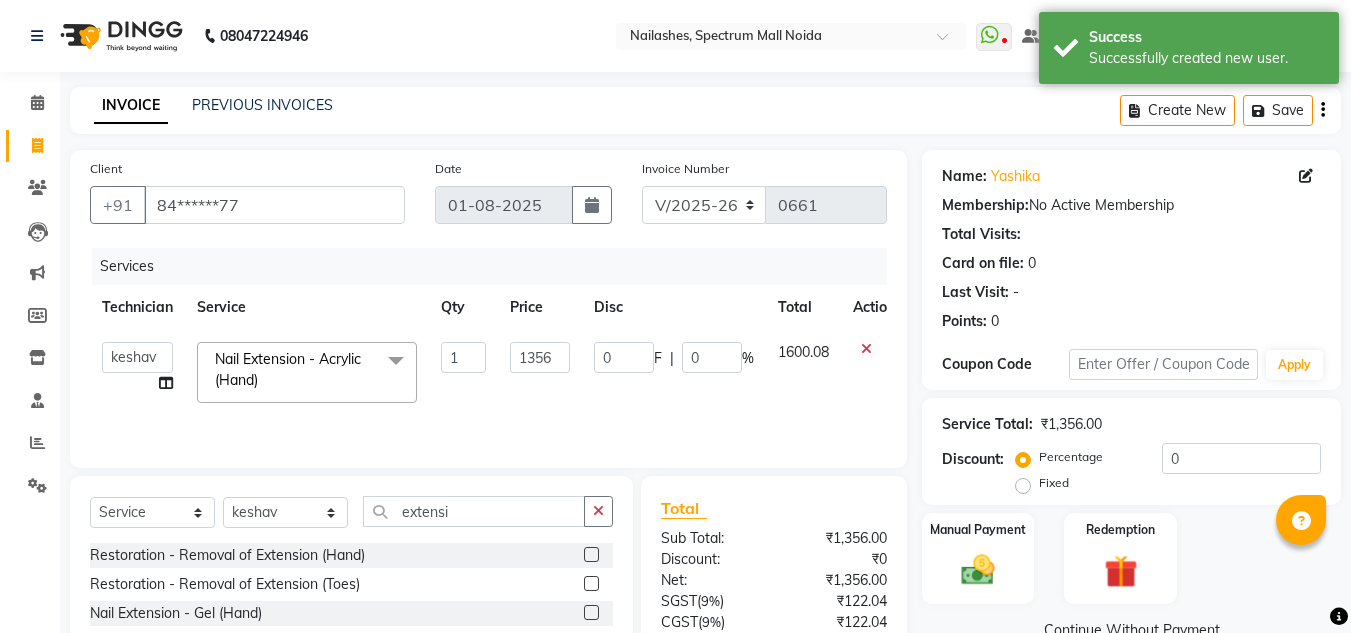 scroll, scrollTop: 168, scrollLeft: 0, axis: vertical 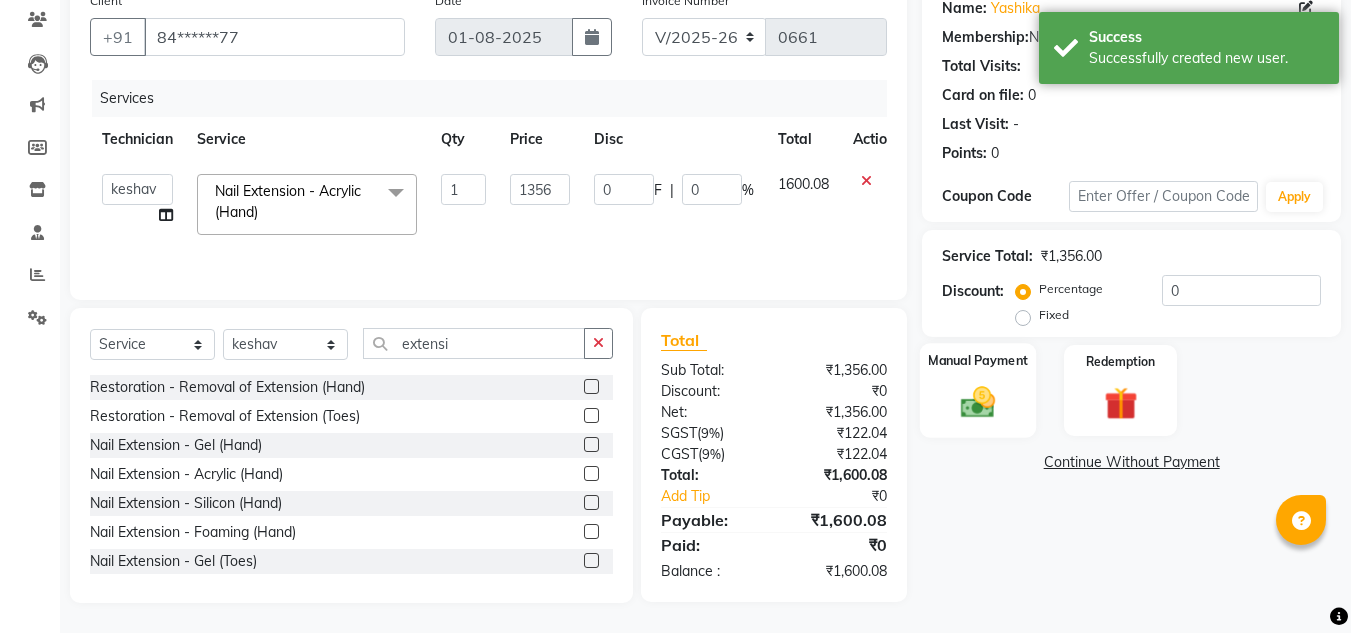 click on "Manual Payment" 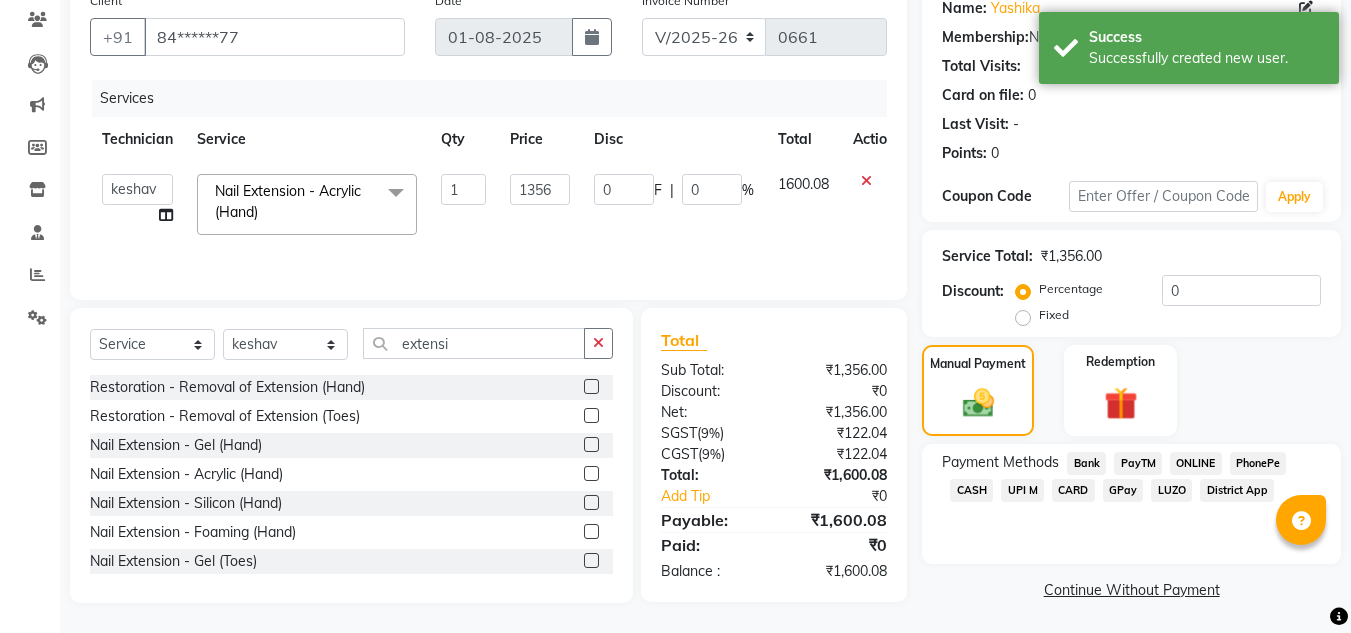 scroll, scrollTop: 170, scrollLeft: 0, axis: vertical 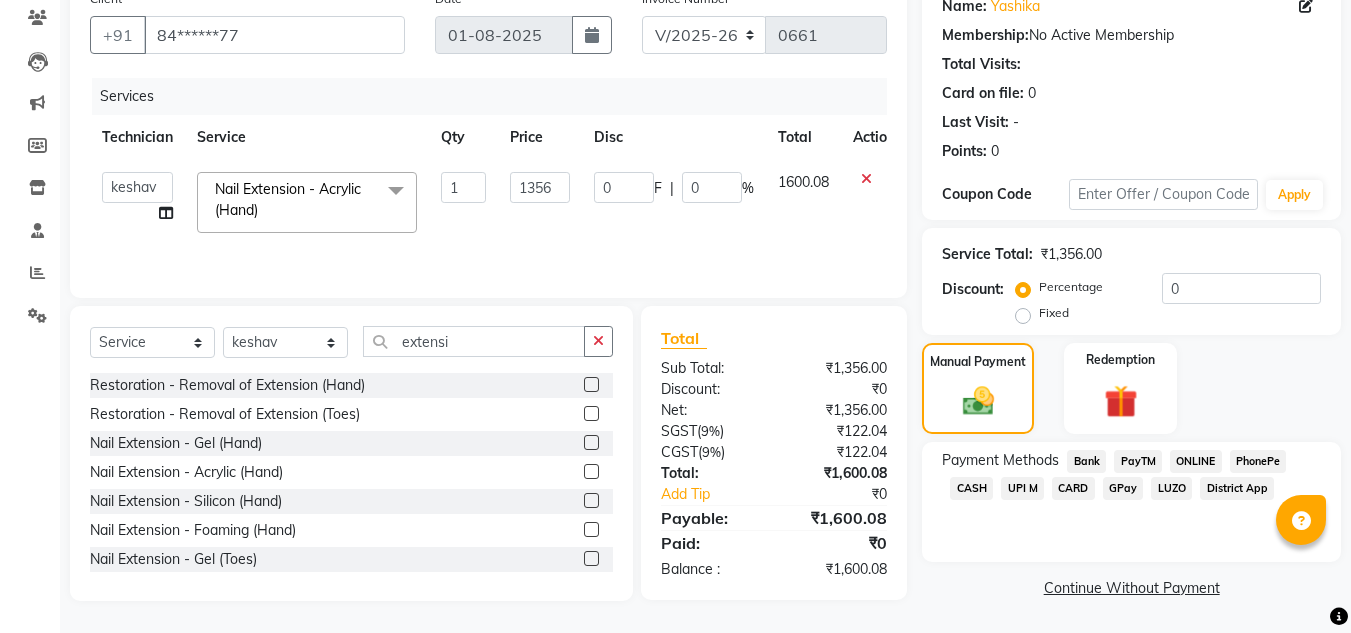 click on "ONLINE" 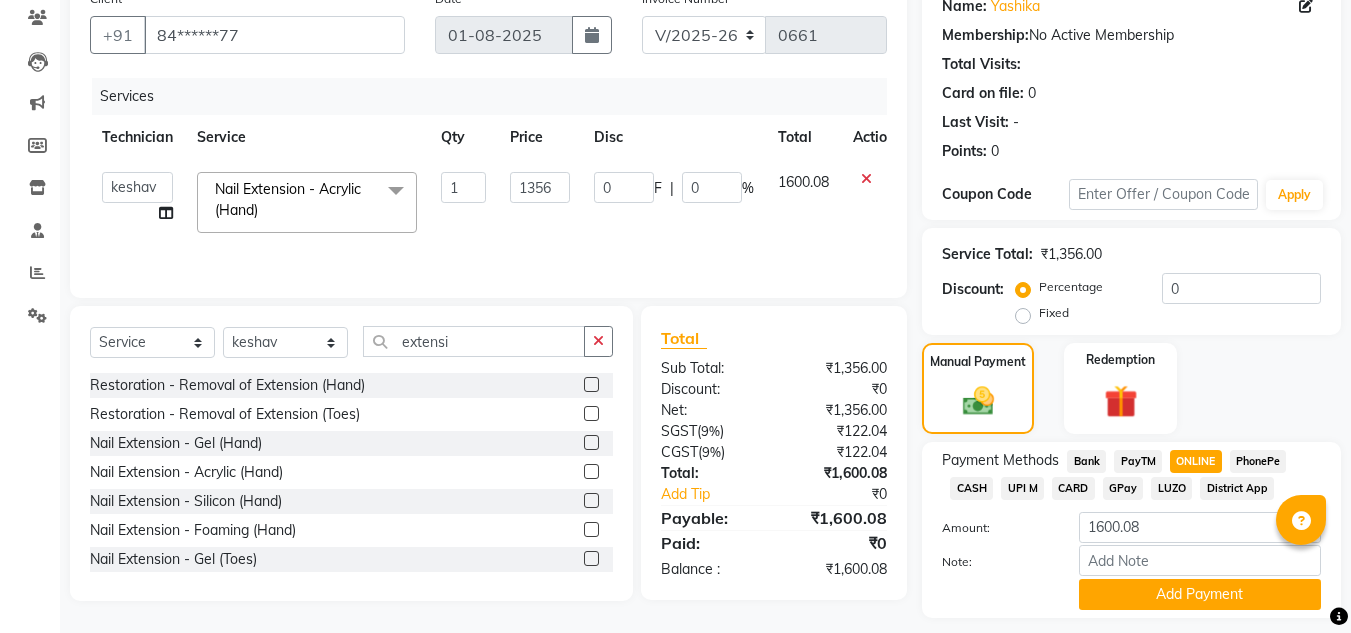 scroll, scrollTop: 226, scrollLeft: 0, axis: vertical 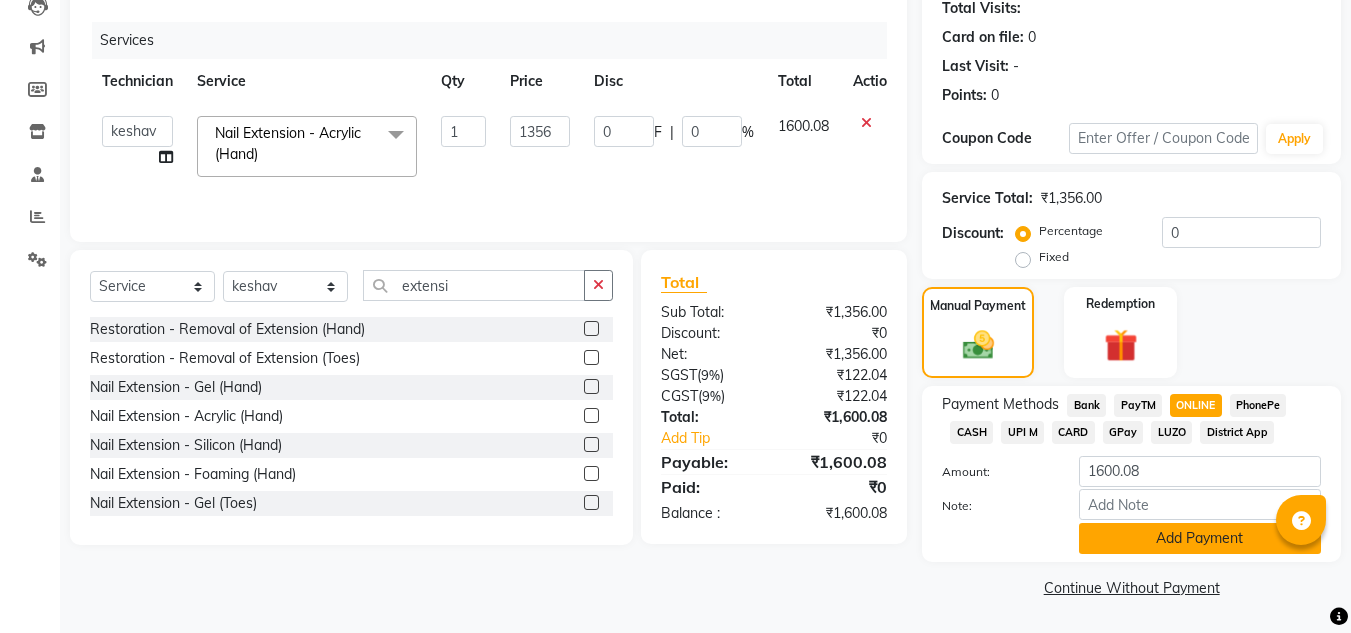 click on "Add Payment" 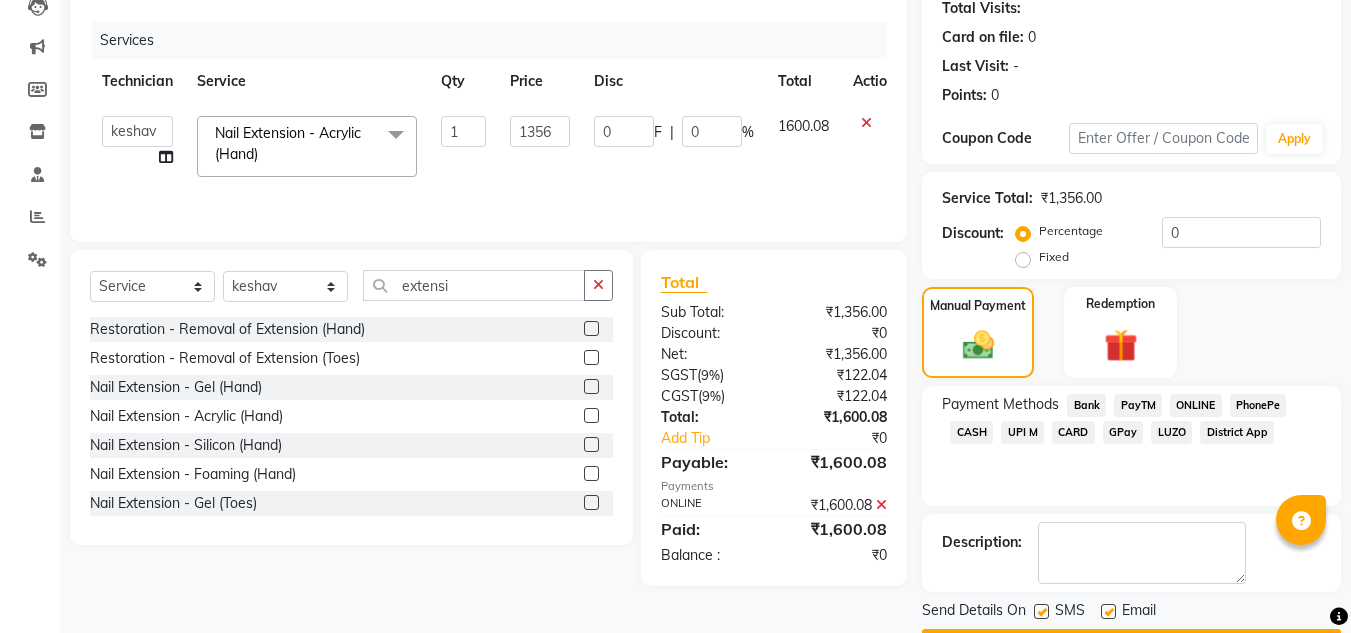 scroll, scrollTop: 283, scrollLeft: 0, axis: vertical 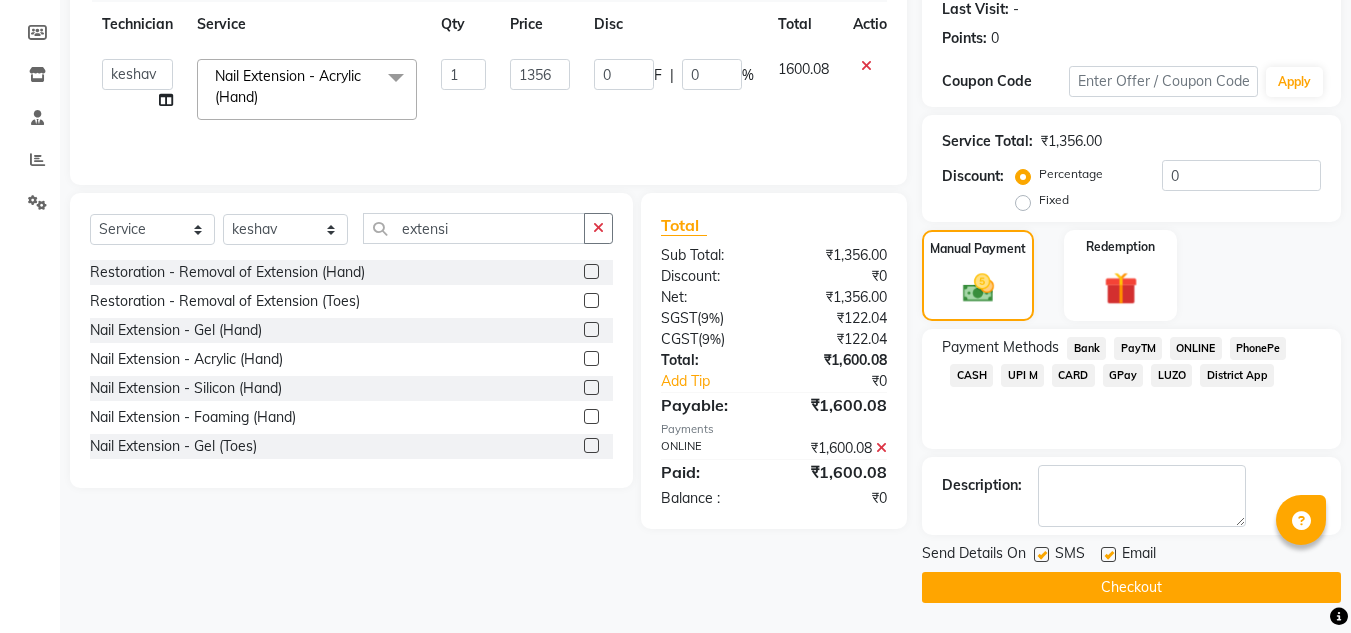 click on "Checkout" 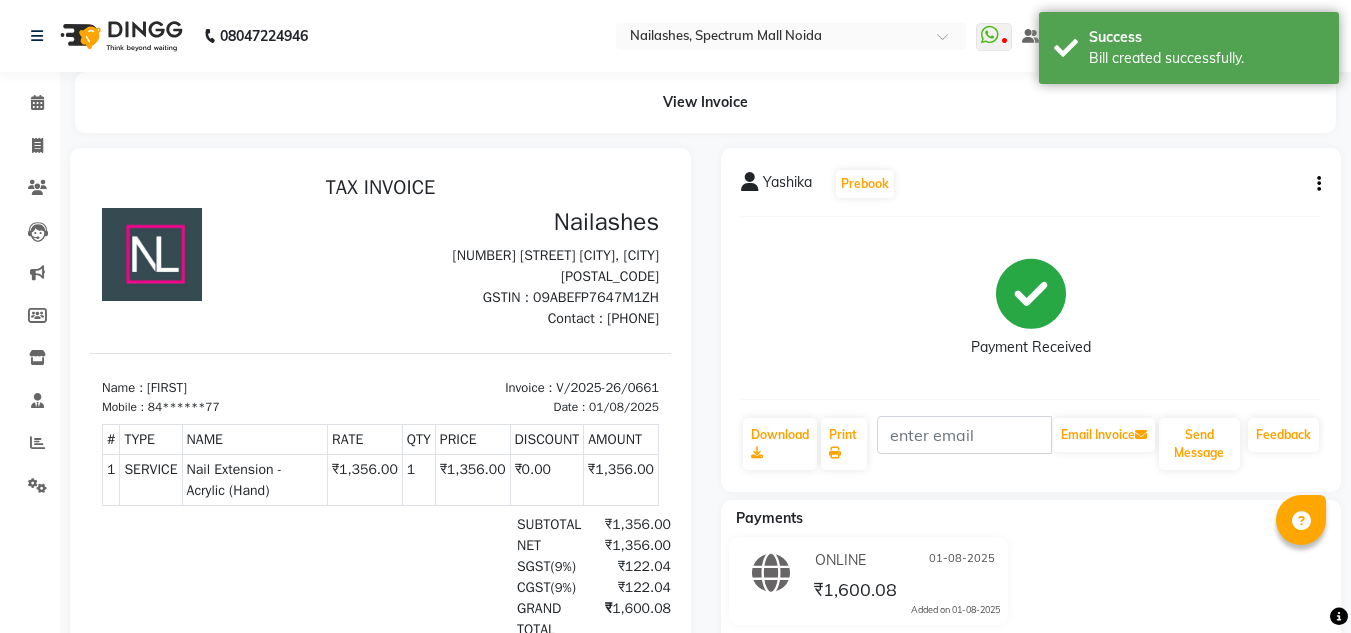 scroll, scrollTop: 0, scrollLeft: 0, axis: both 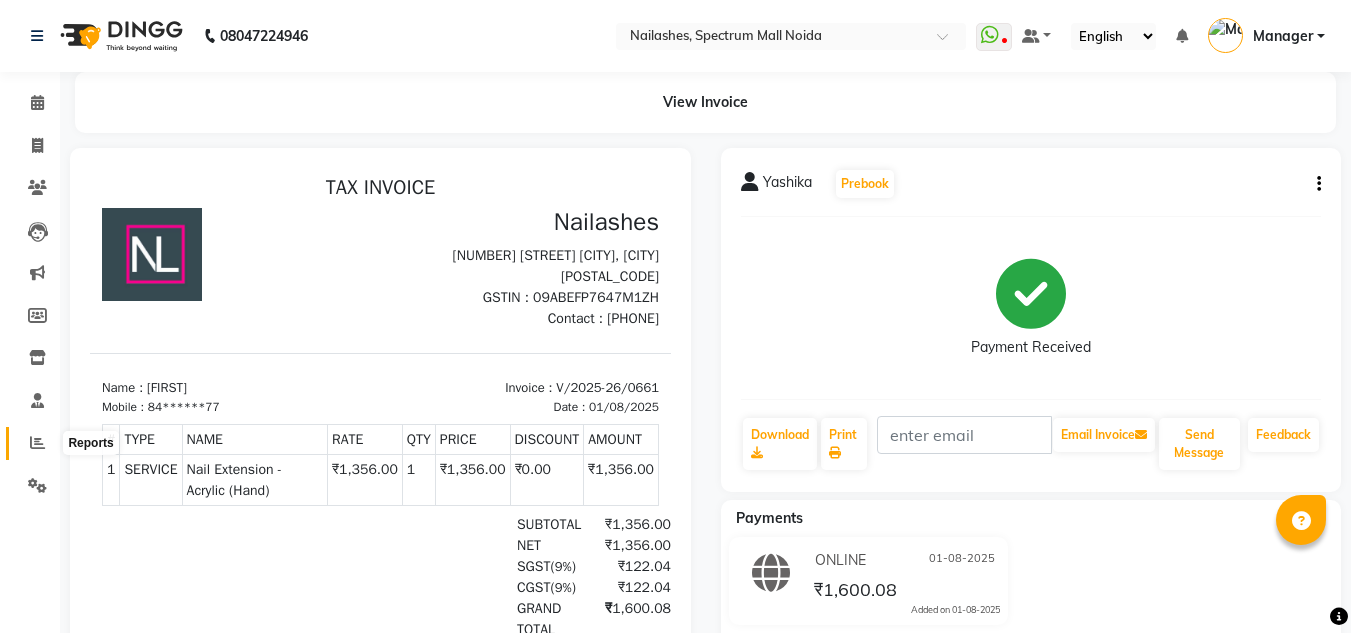 click 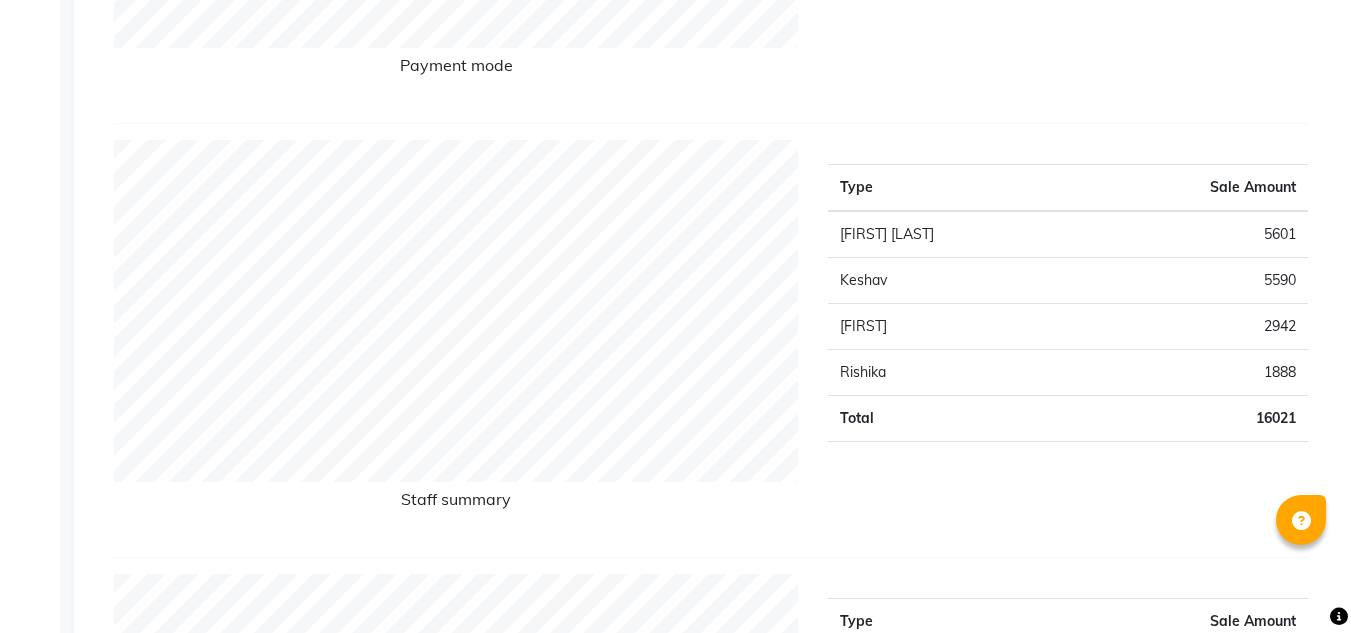 scroll, scrollTop: 0, scrollLeft: 0, axis: both 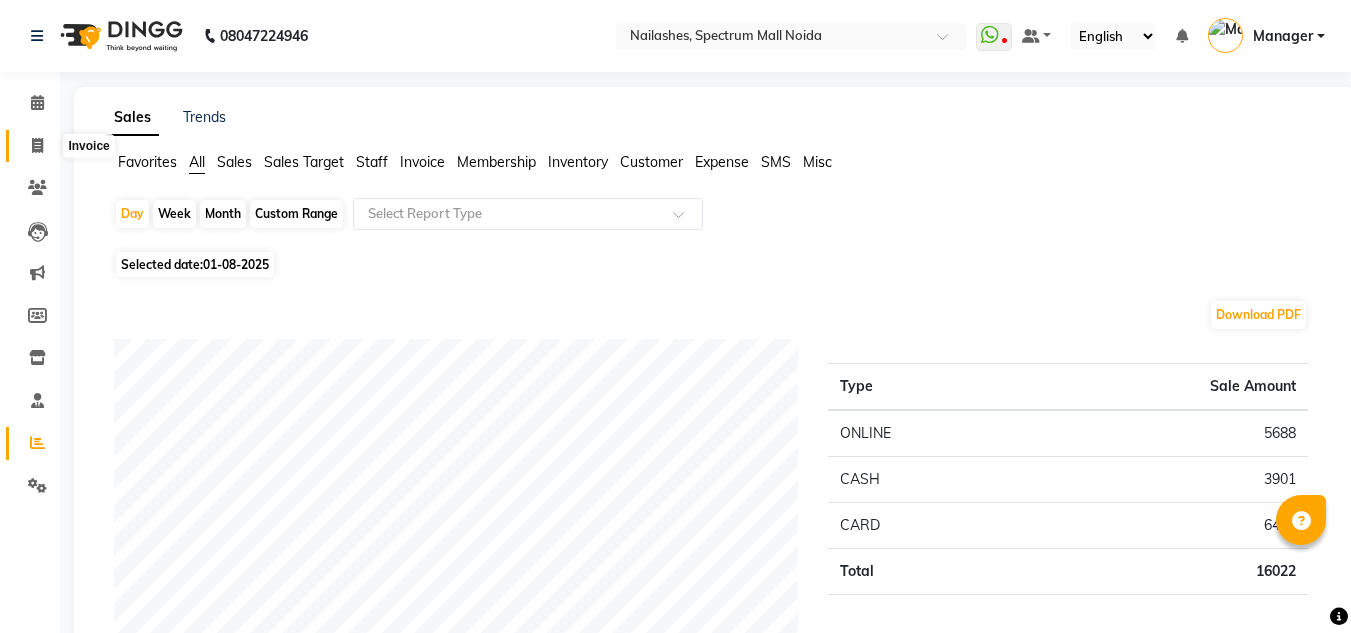 click 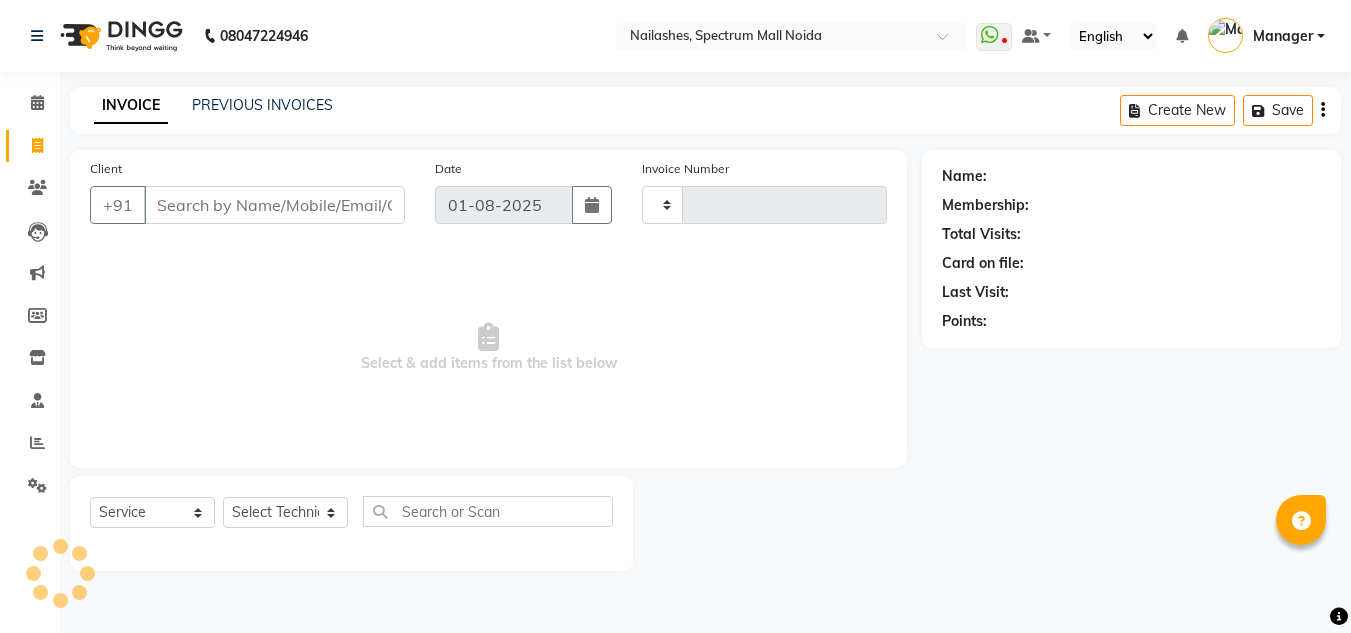 type on "0662" 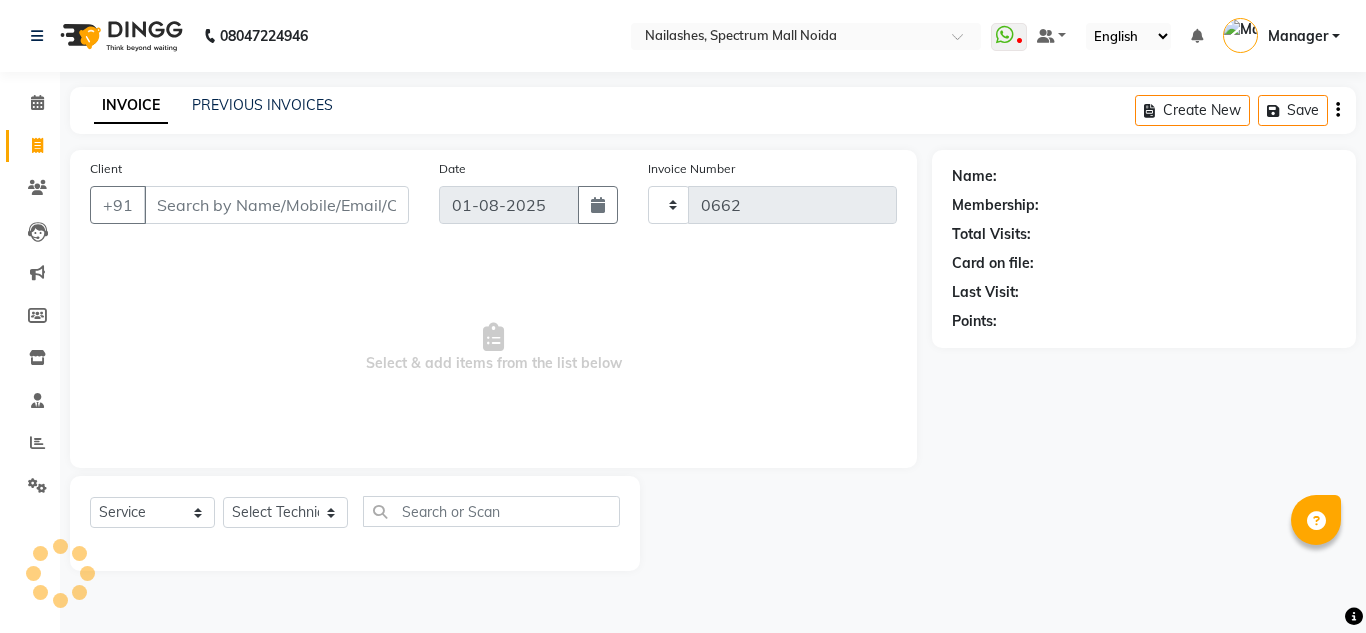 select on "6068" 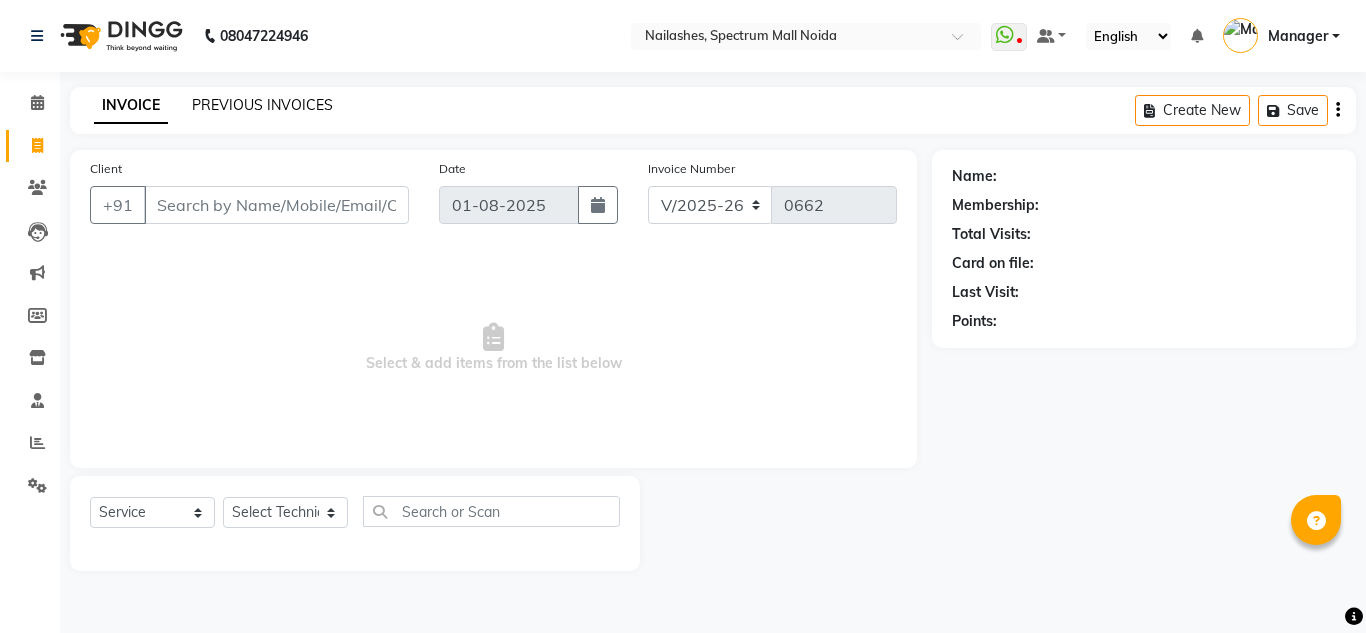 click on "PREVIOUS INVOICES" 